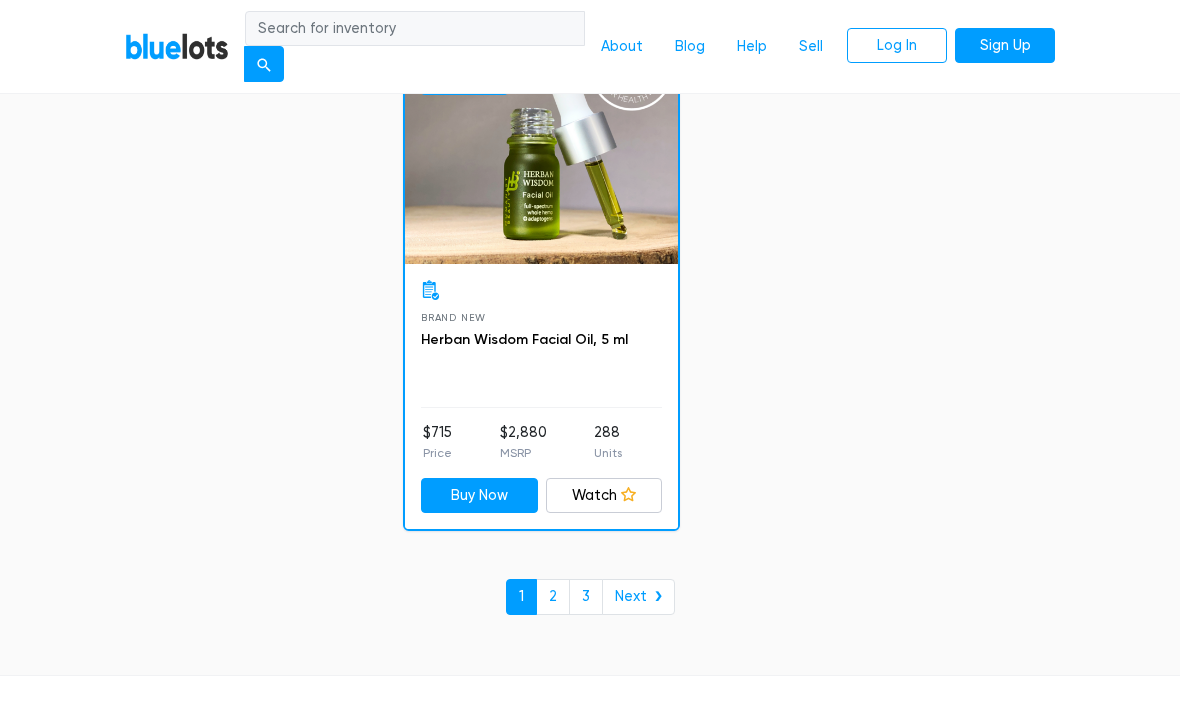 scroll, scrollTop: 13020, scrollLeft: 0, axis: vertical 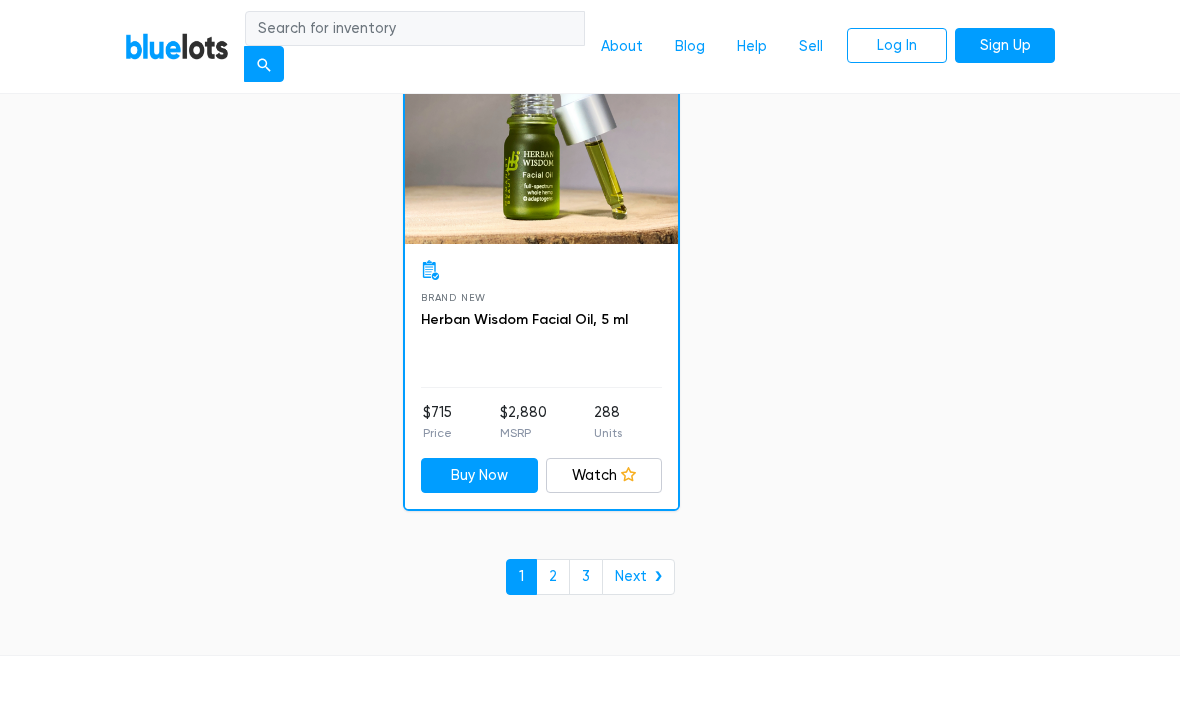 click on "Next  ❯" at bounding box center (638, 577) 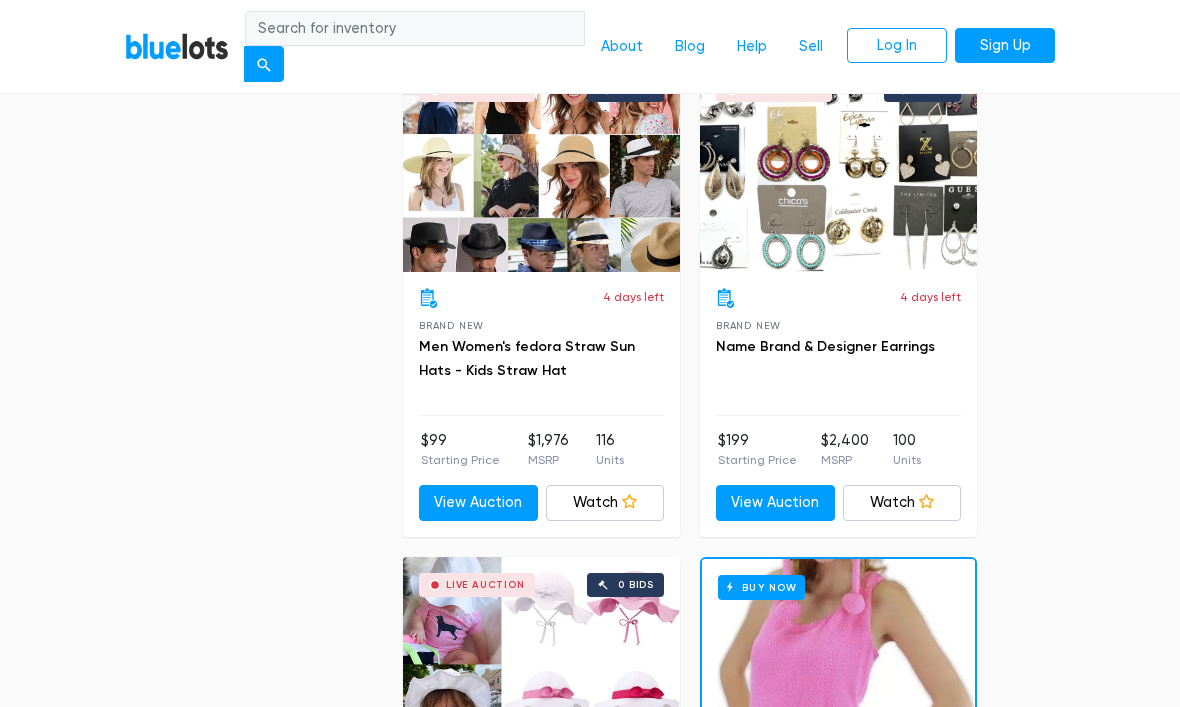 scroll, scrollTop: 11087, scrollLeft: 0, axis: vertical 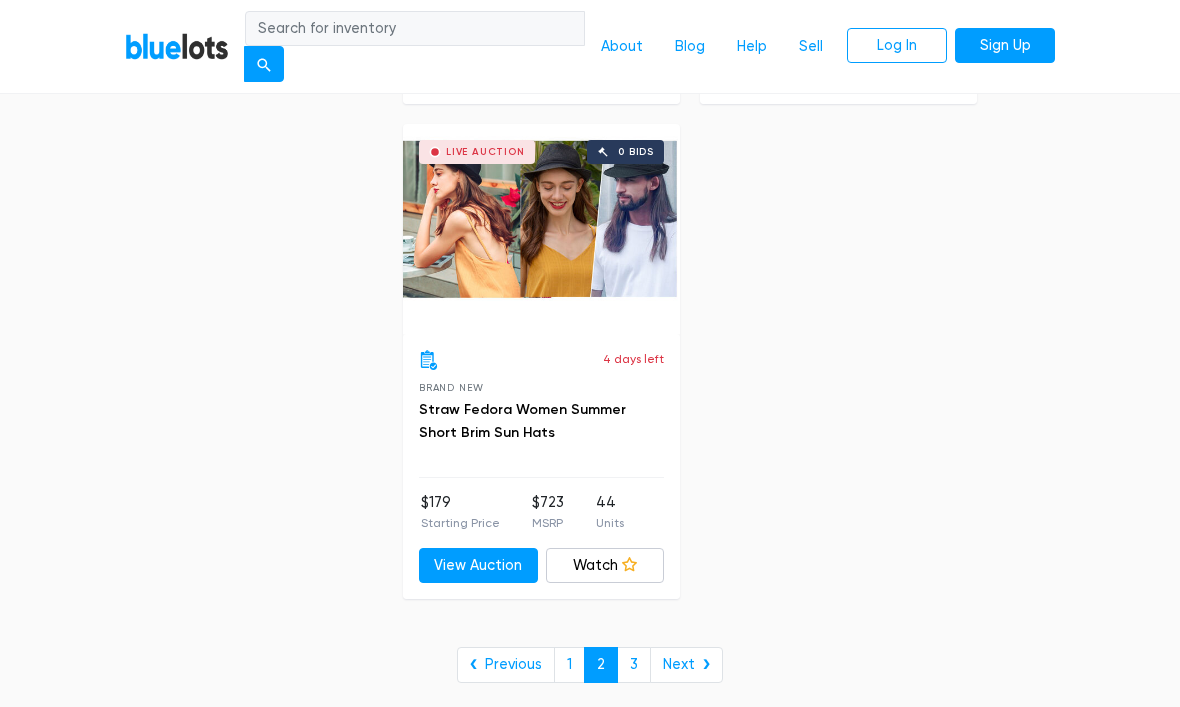click on "Next  ❯" at bounding box center [686, 665] 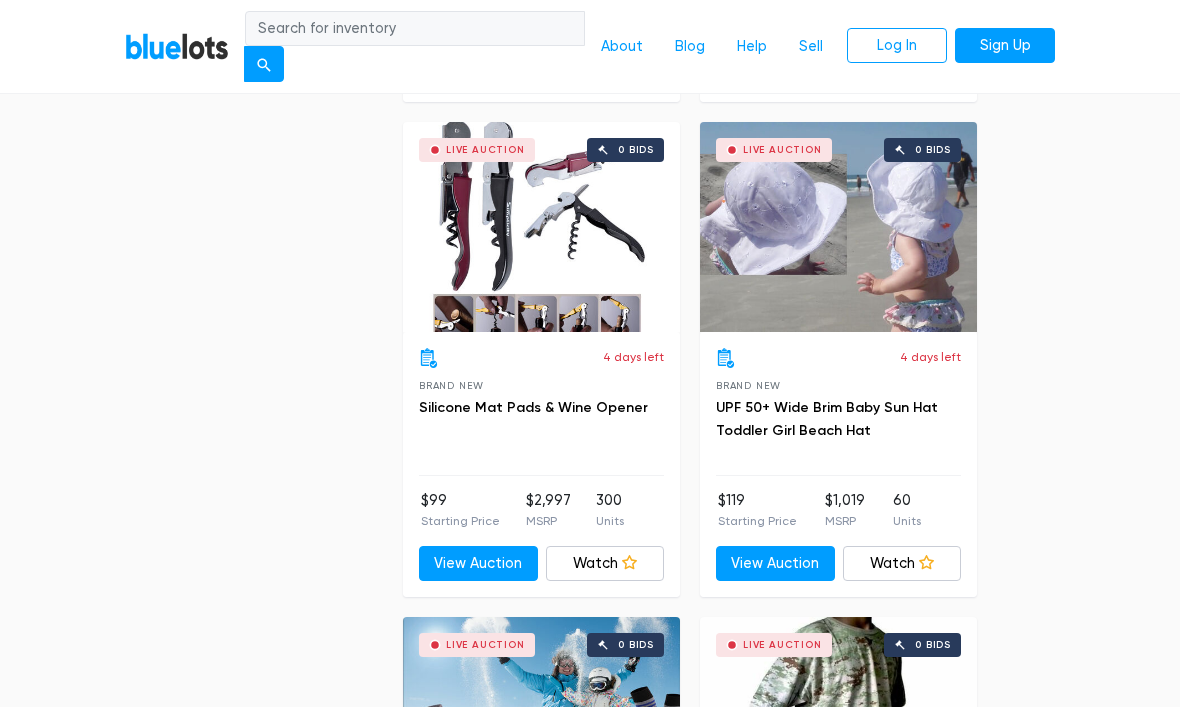 scroll, scrollTop: 4078, scrollLeft: 0, axis: vertical 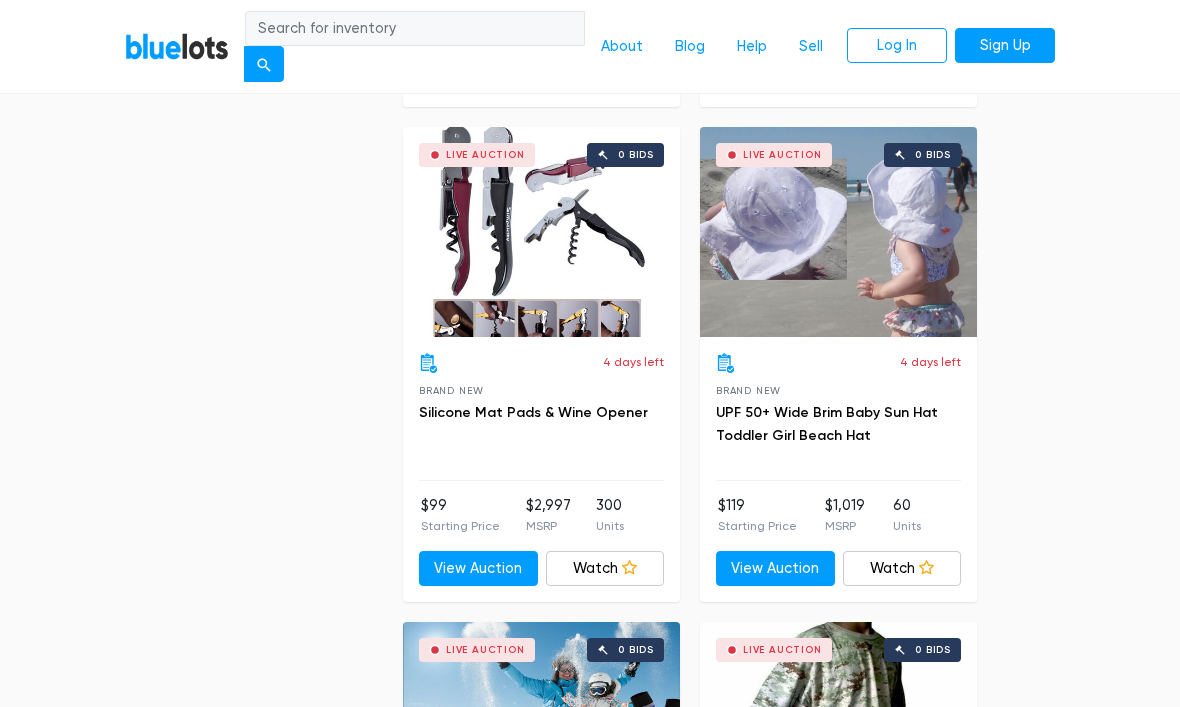 click on "Filter
Filter & Sort
SORT BY
Most Bids
Ending Soonest
Newly Listed
Lowest Price
Highest Price Most Bids ▾ Most Bids Ending Soonest Newly Listed Lowest Price Highest Price
PRICE
Min $100
$200
$300
$400
$500
$1,000
$2,000
$3,000 Min ▾ Min $100 $200 $300 $400 $500 $1,000 $2,000 $3,000
Max $100
$200
$300
$400
$500
$1,000
$2,000
$3,000 Max ▾ Max $100 $200 $300 $400 $500 $1,000 $2,000 $3,000
CONDITION
Brand New
101
7" at bounding box center [590, -843] 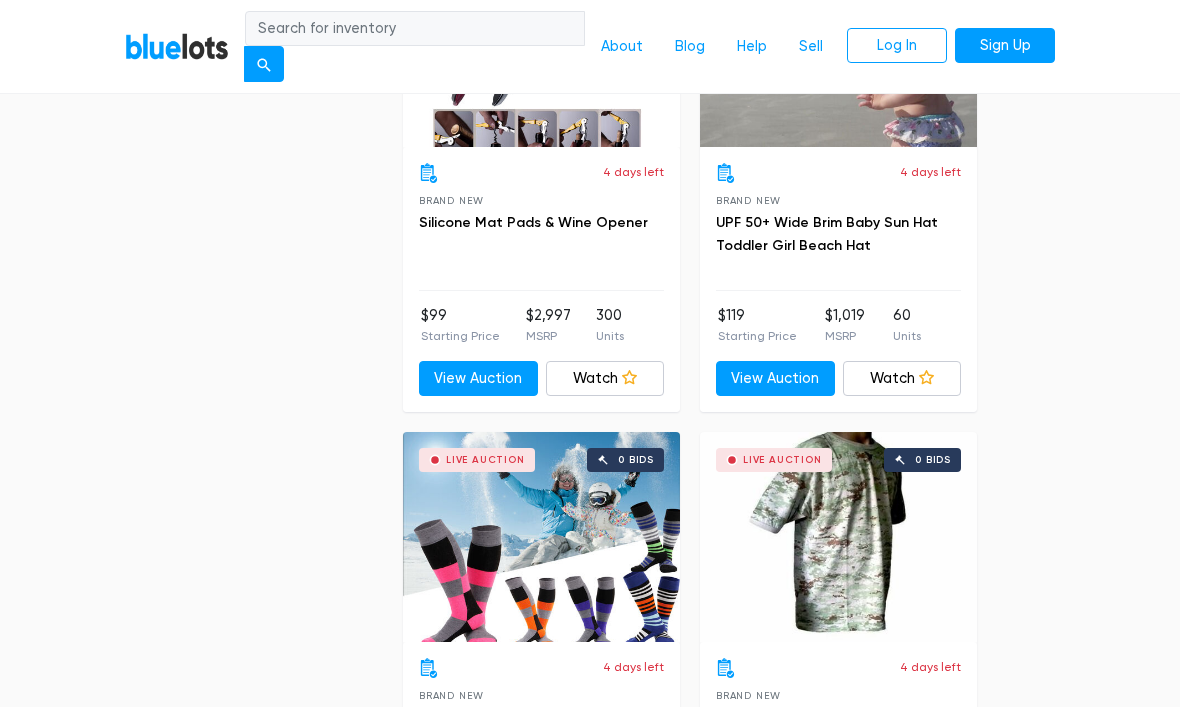 scroll, scrollTop: 4270, scrollLeft: 0, axis: vertical 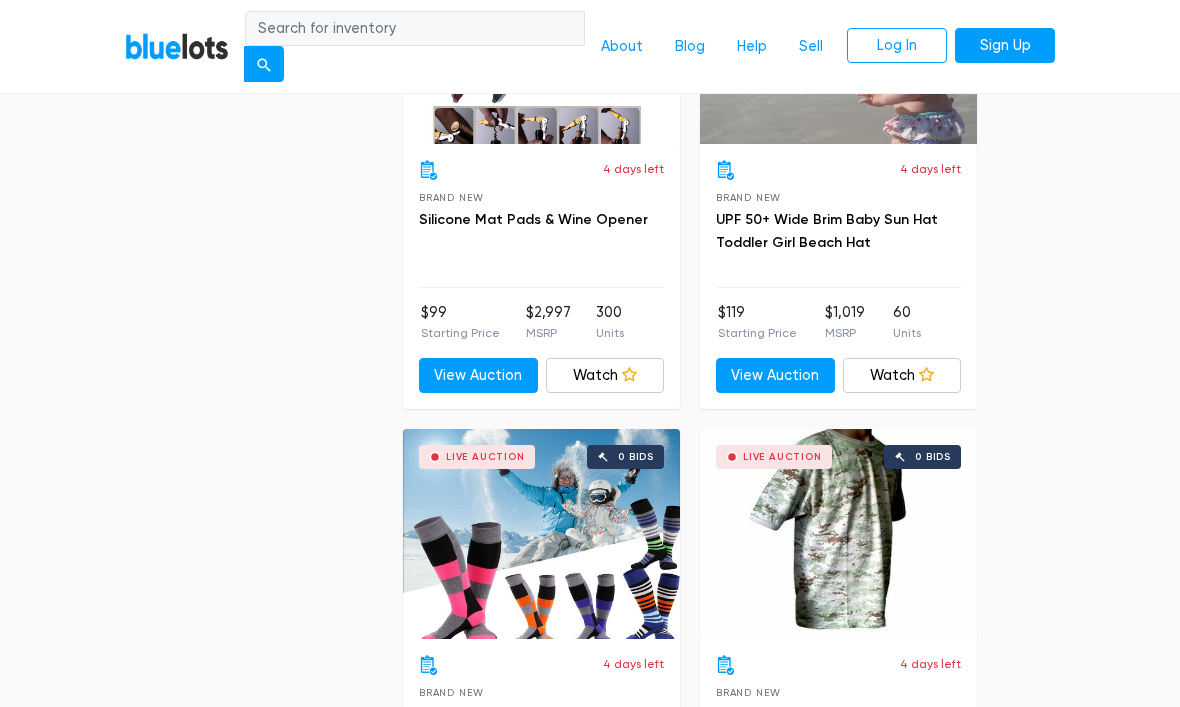 click on "View Auction" at bounding box center (478, 377) 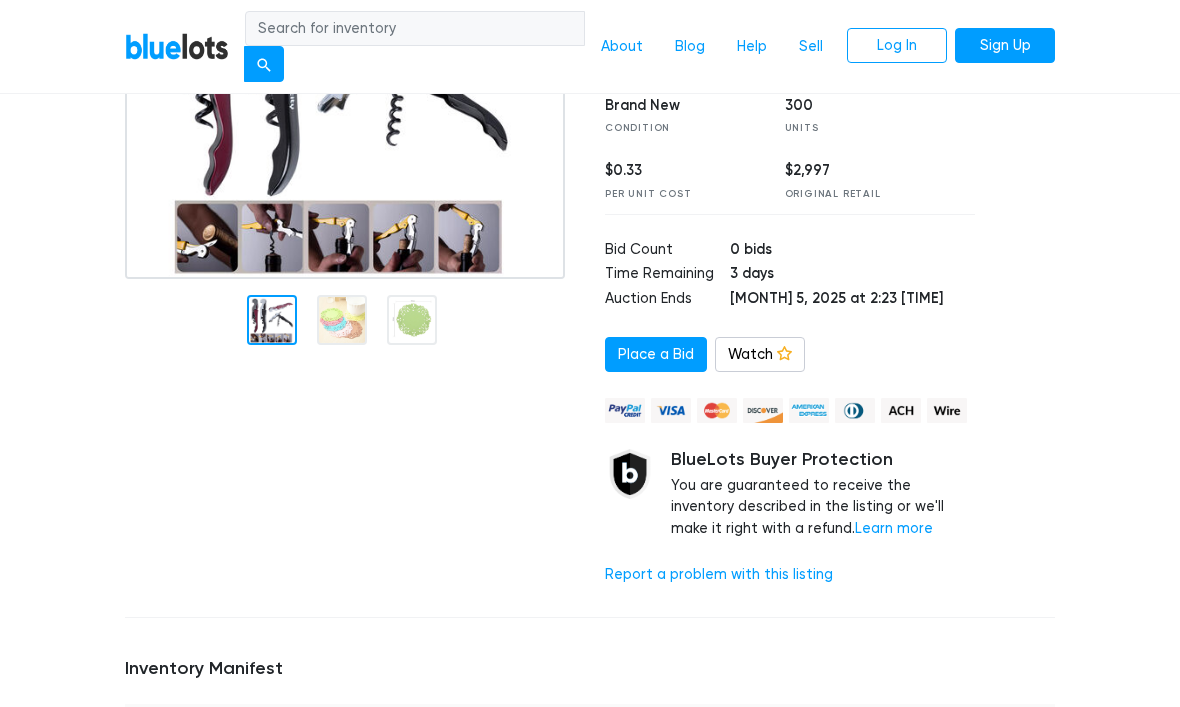 scroll, scrollTop: 309, scrollLeft: 0, axis: vertical 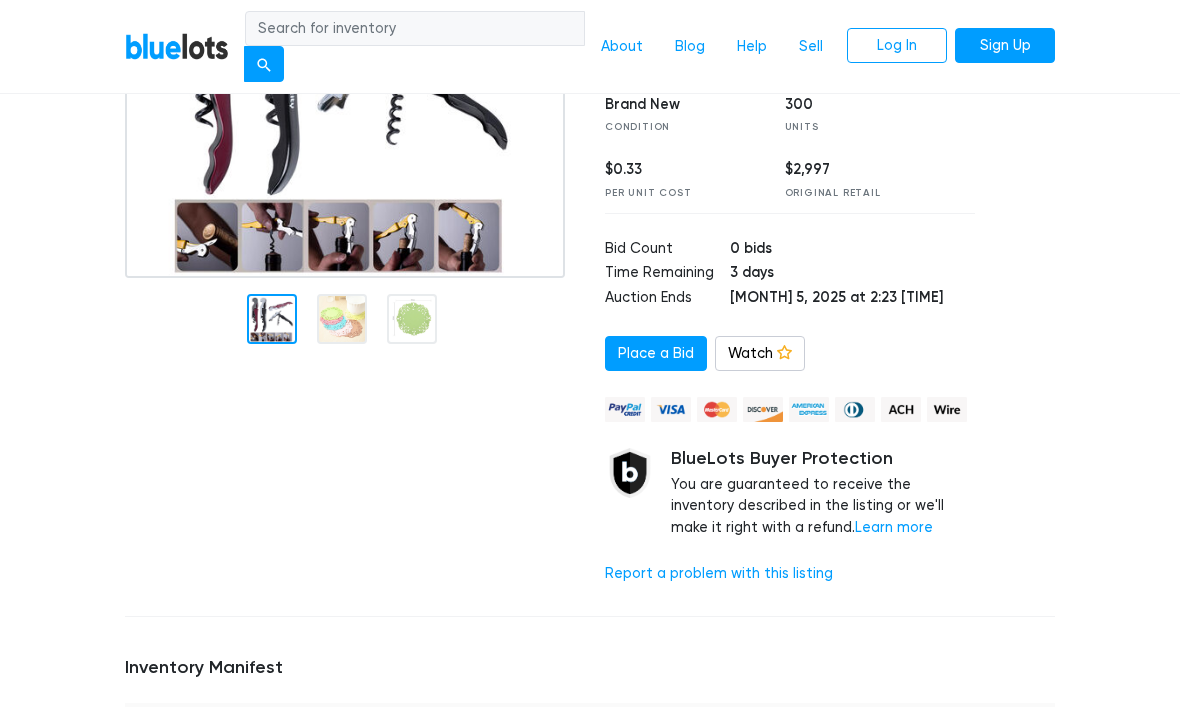 click at bounding box center (345, 94) 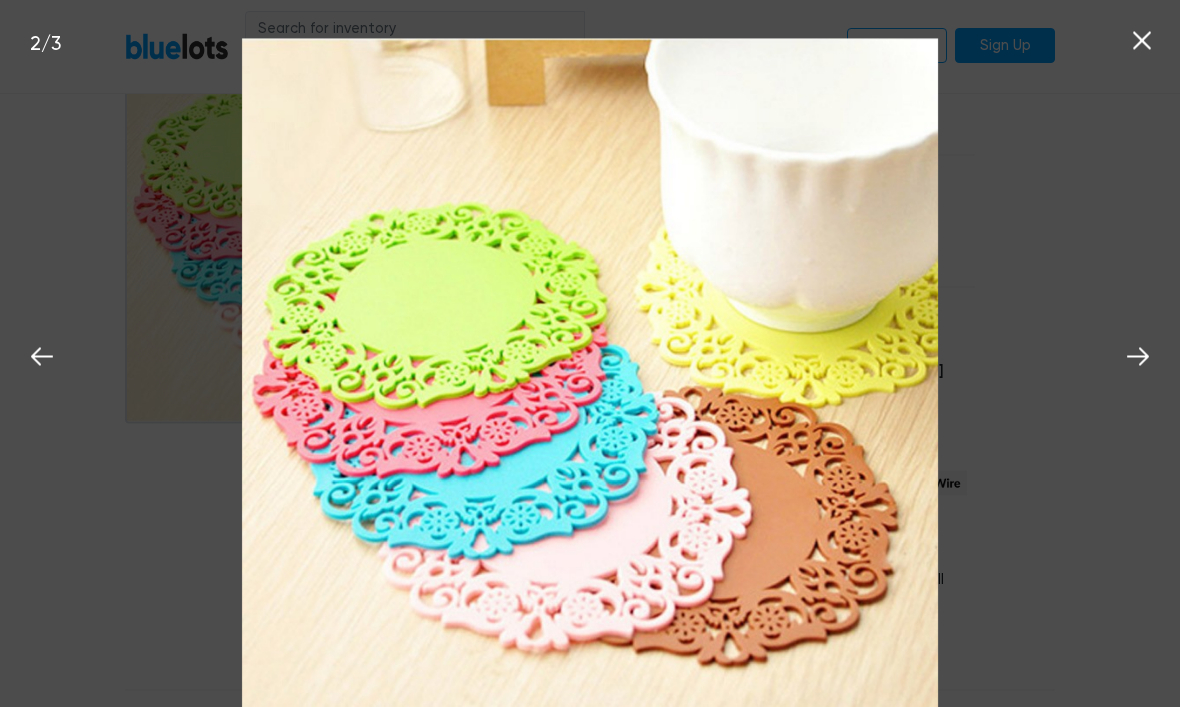 scroll, scrollTop: 227, scrollLeft: 0, axis: vertical 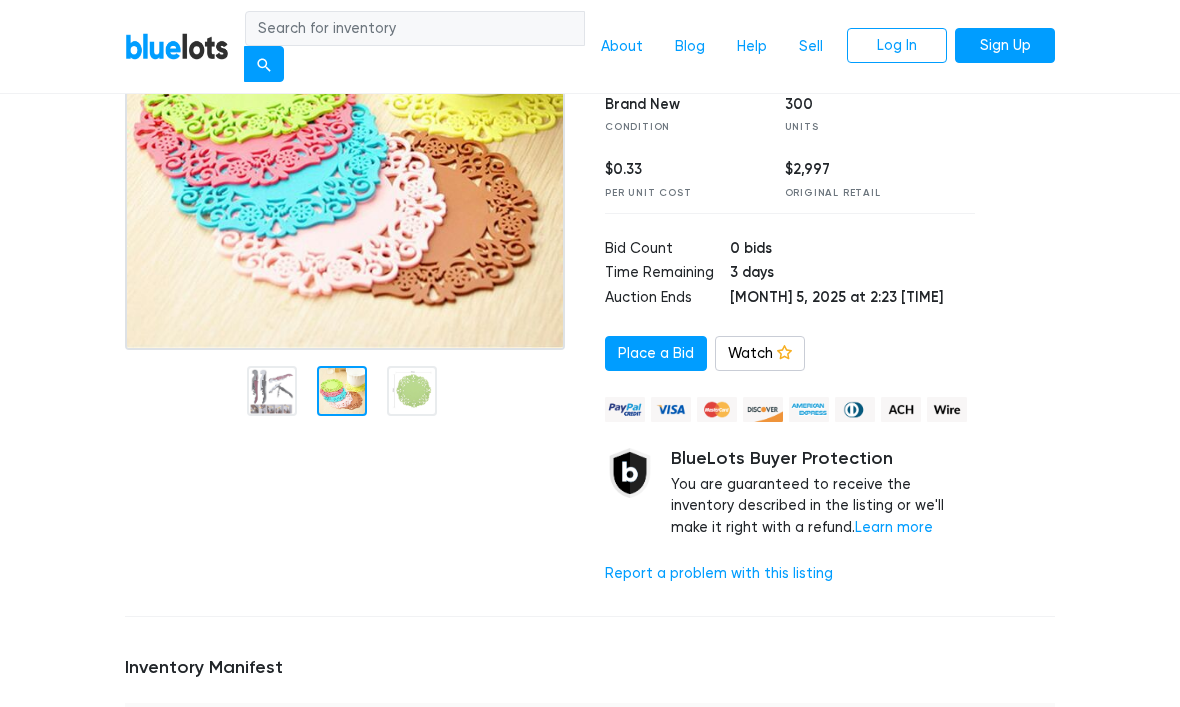 click at bounding box center (350, 255) 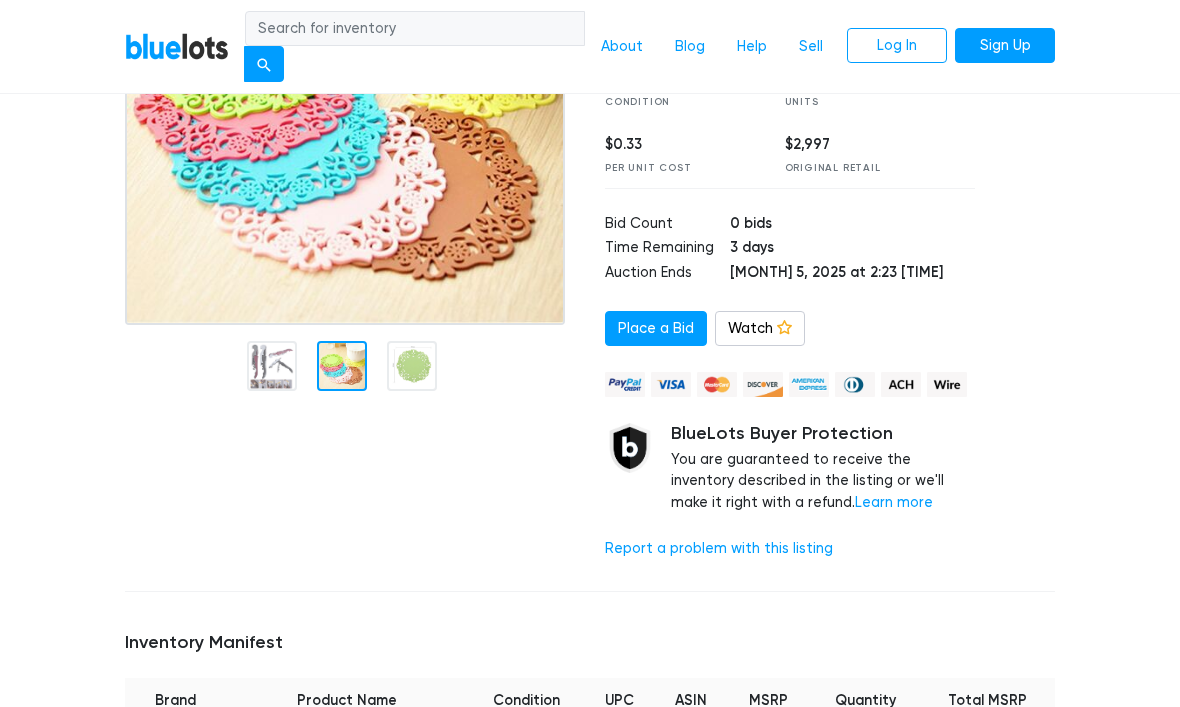 scroll, scrollTop: 334, scrollLeft: 0, axis: vertical 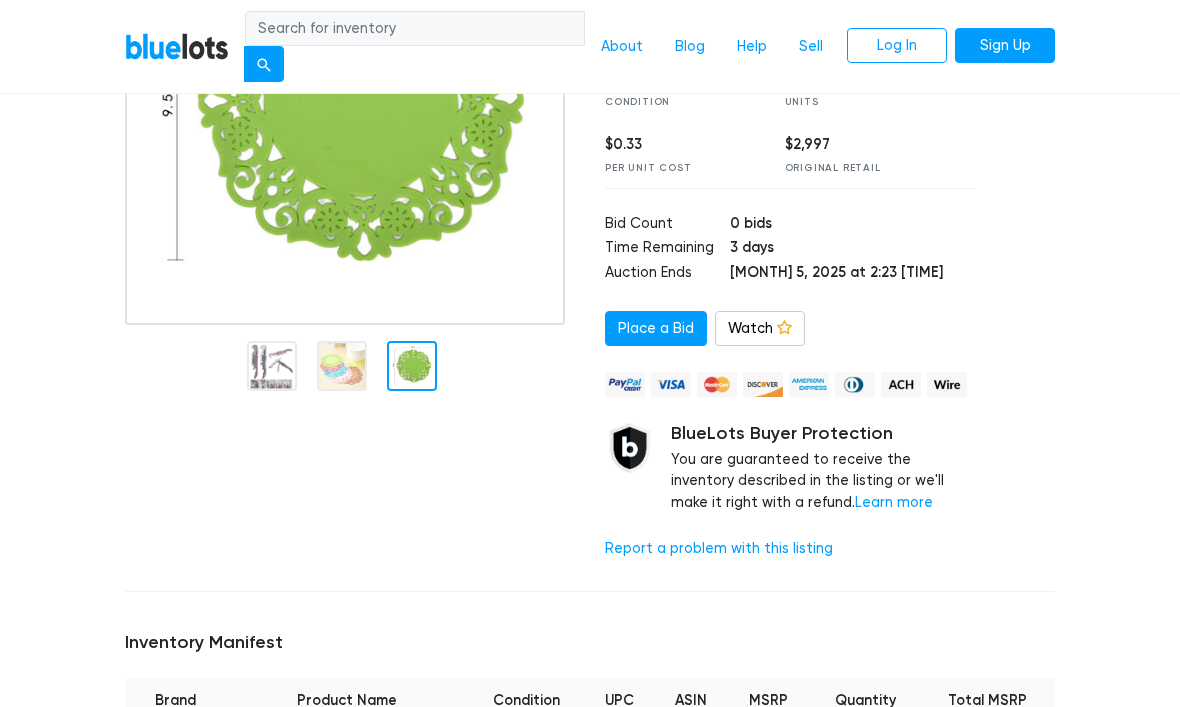 click at bounding box center [412, 366] 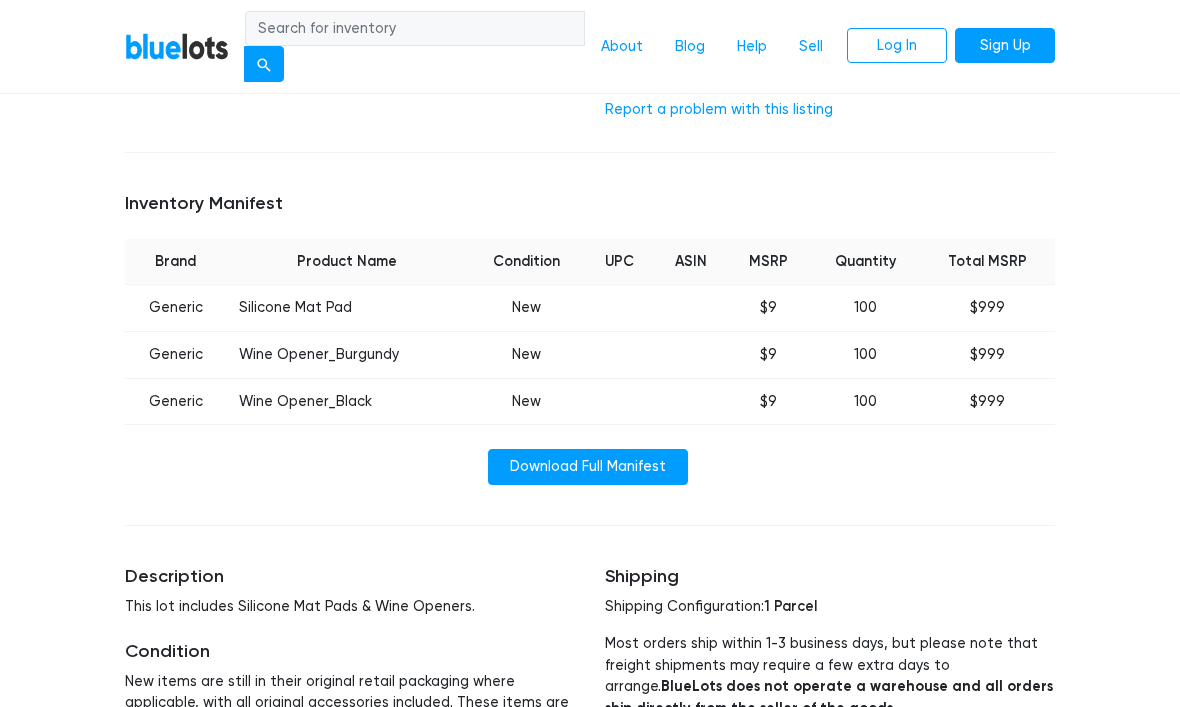 scroll, scrollTop: 722, scrollLeft: 0, axis: vertical 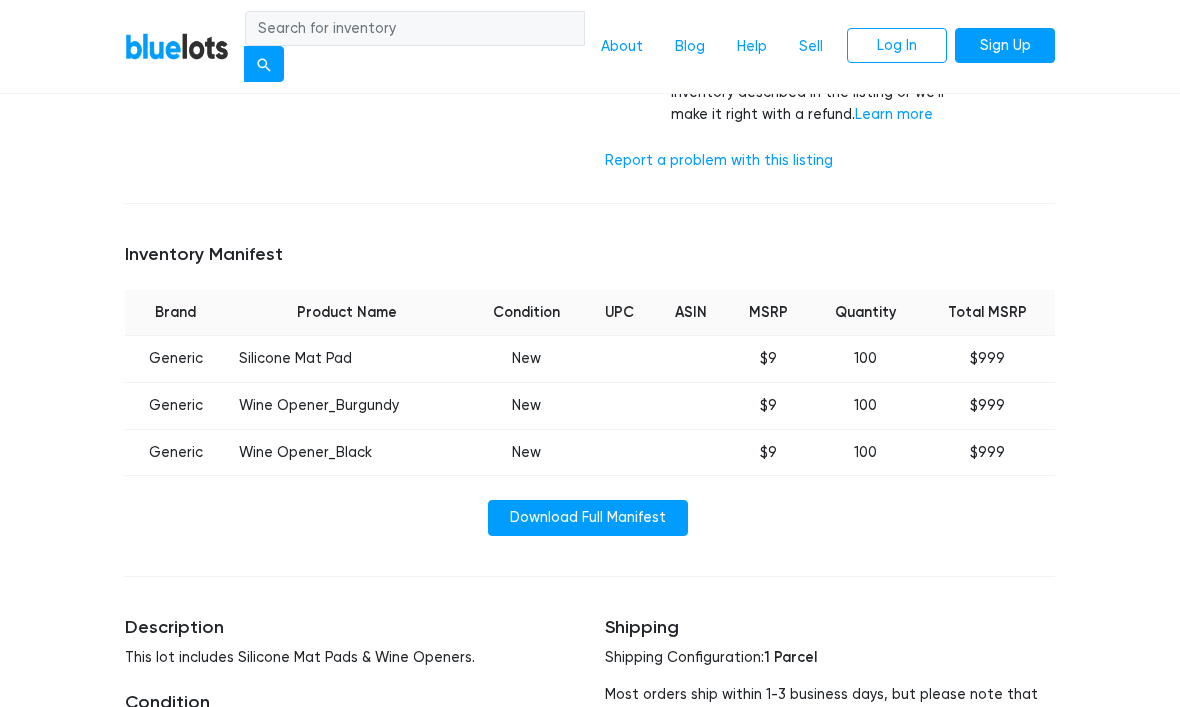 click on "Log In" at bounding box center (897, 46) 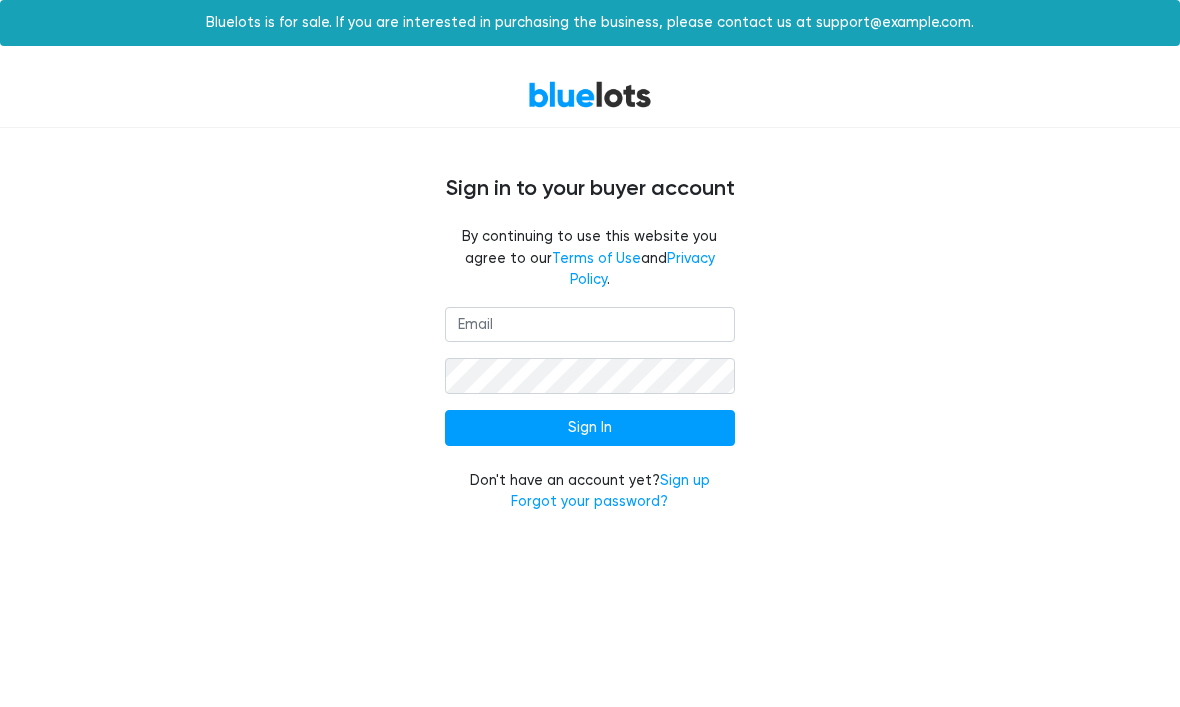 scroll, scrollTop: 0, scrollLeft: 0, axis: both 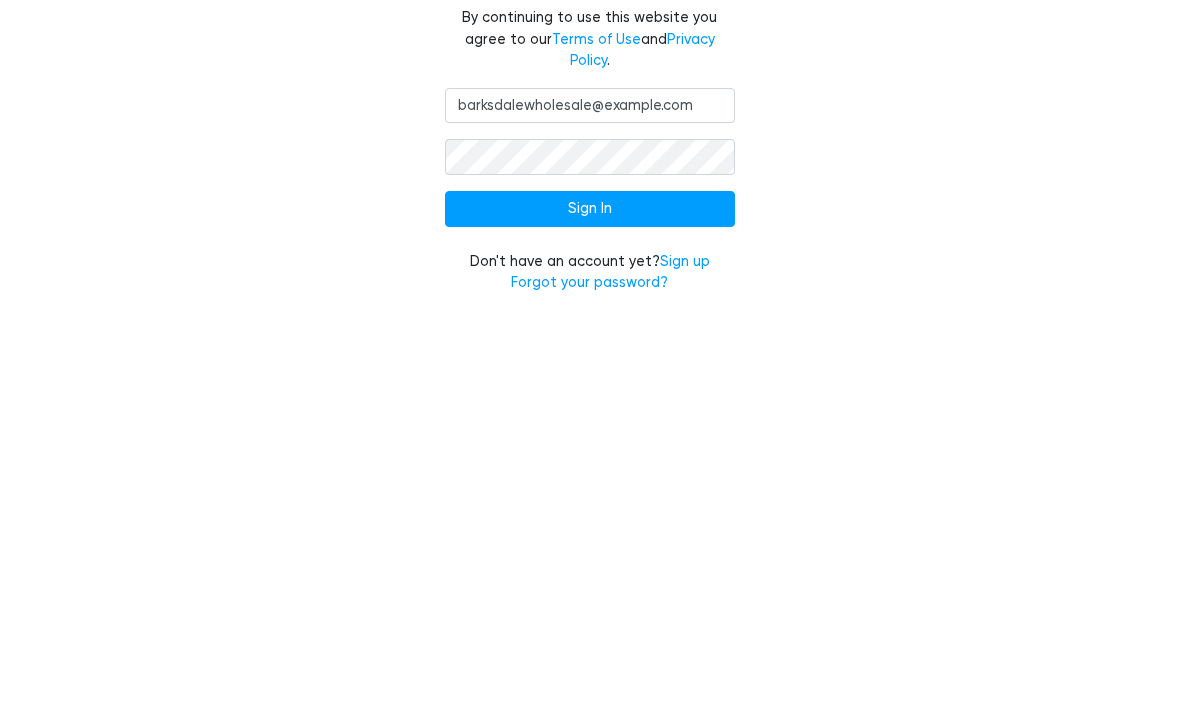 type on "[EMAIL]" 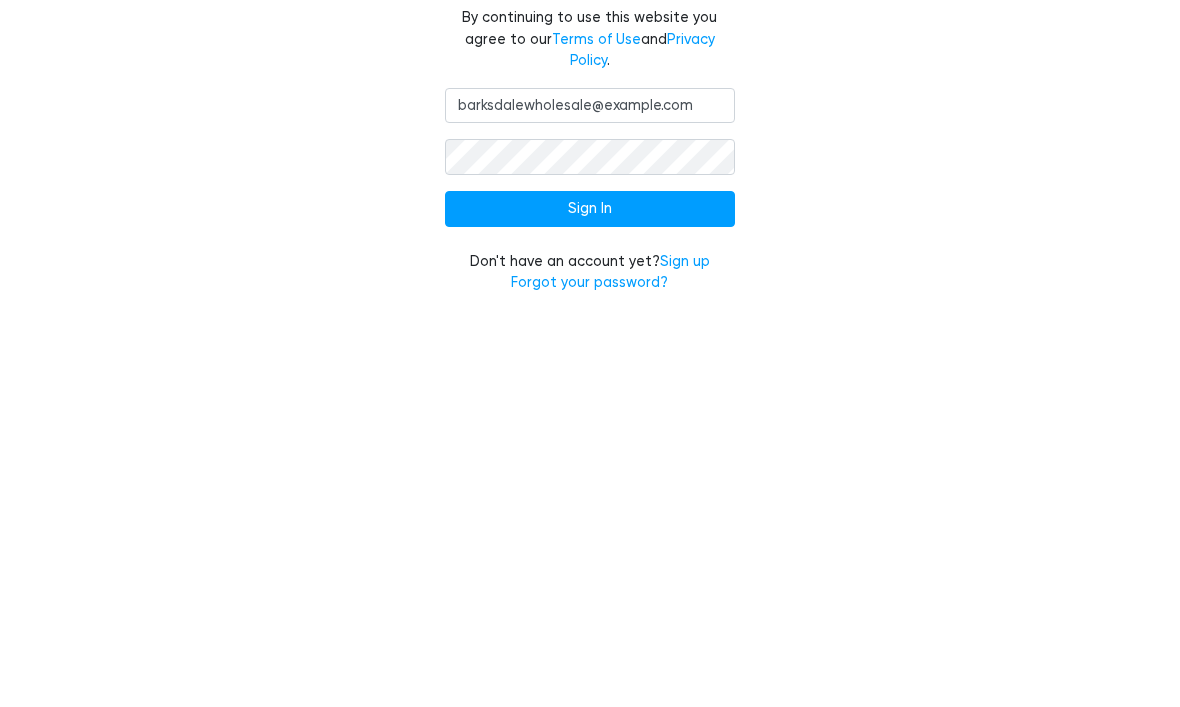 click on "Sign In" at bounding box center [590, 428] 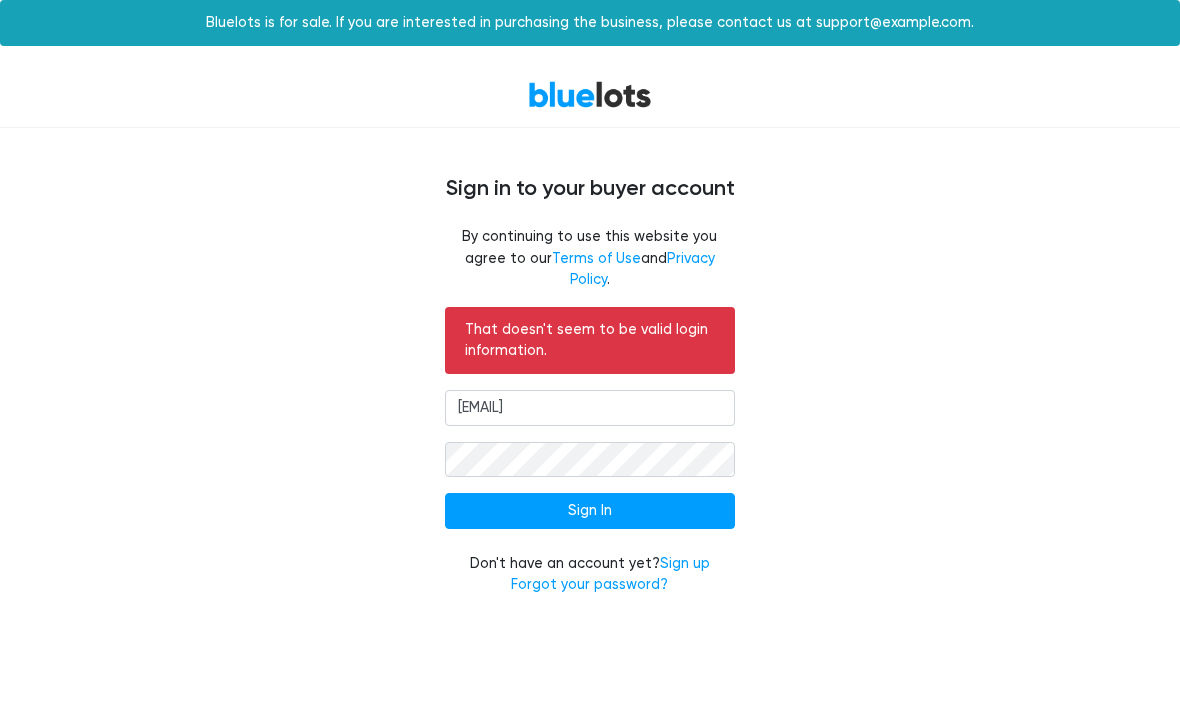 scroll, scrollTop: 0, scrollLeft: 0, axis: both 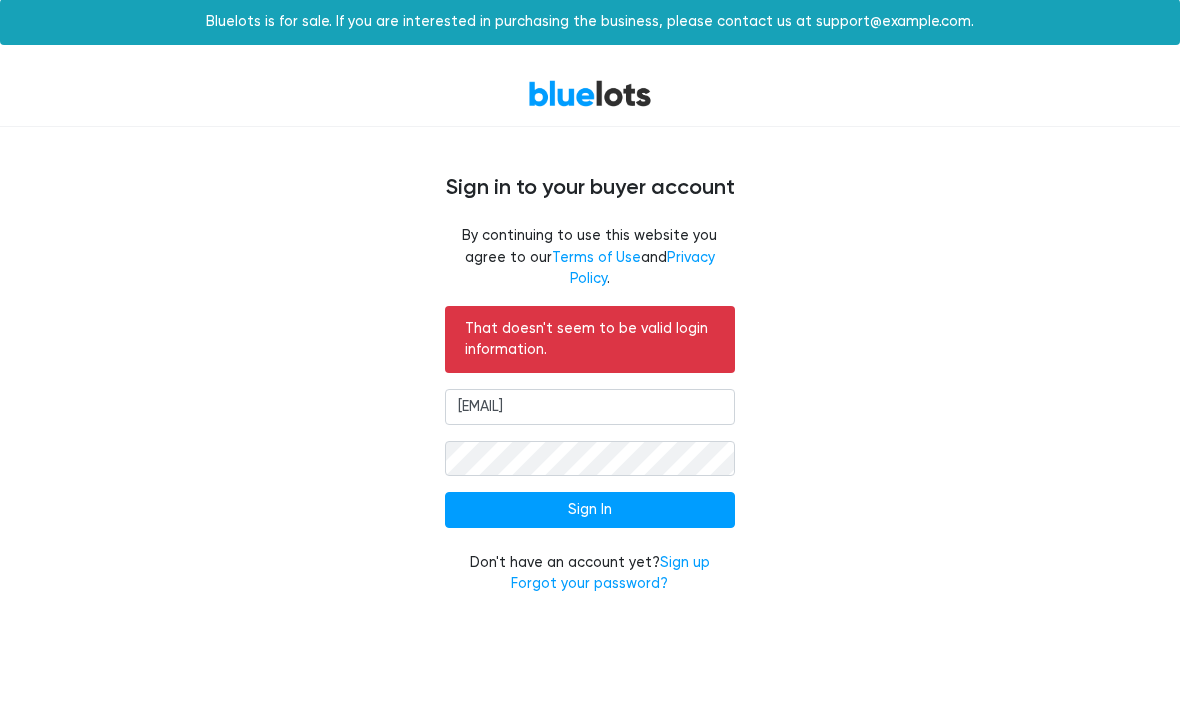click on "Forgot your password?" at bounding box center (589, 584) 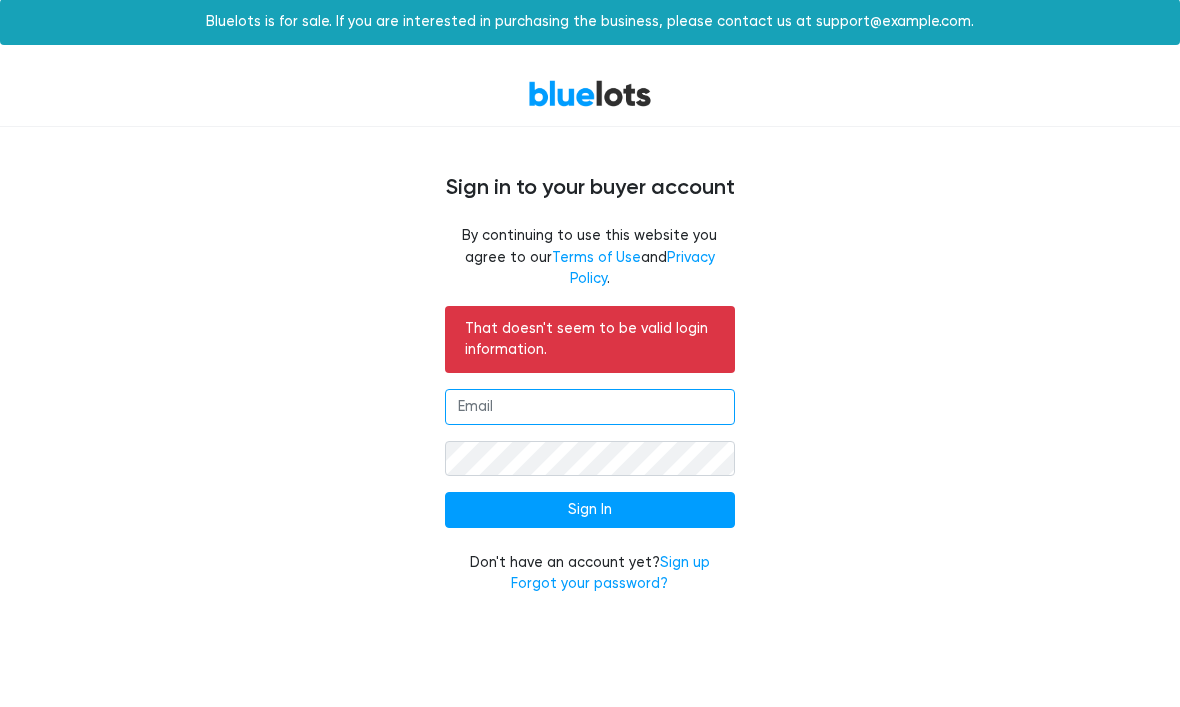 click at bounding box center (590, 408) 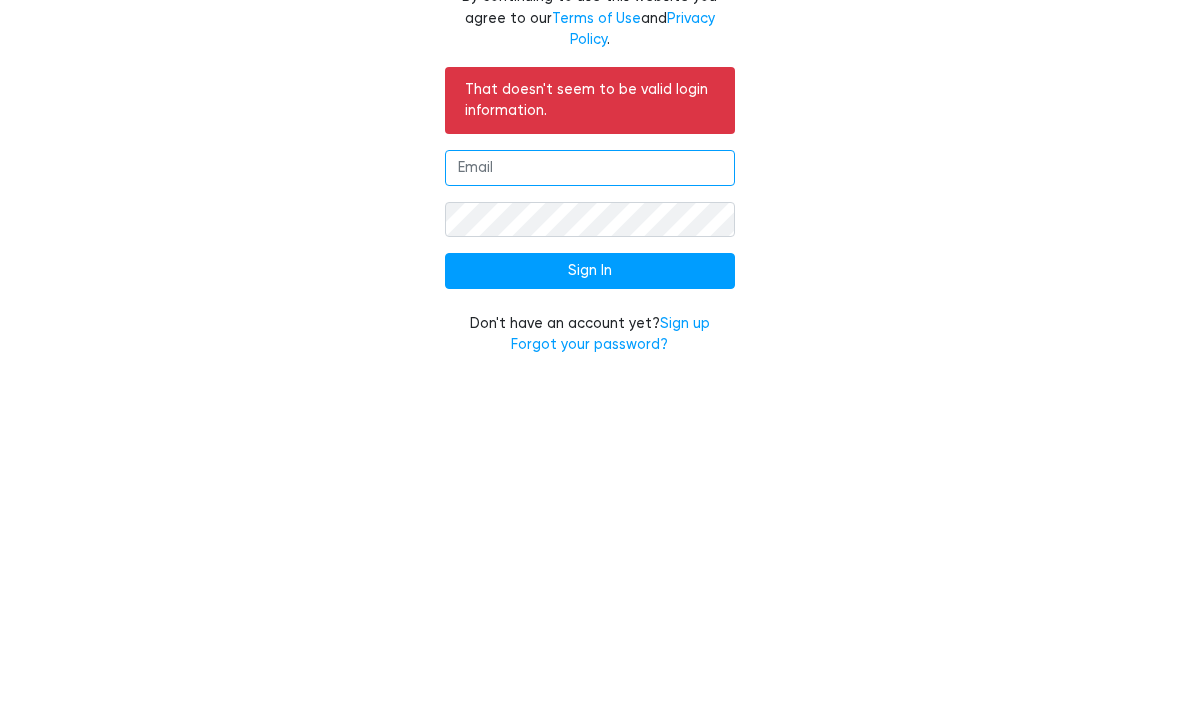 click at bounding box center (590, 408) 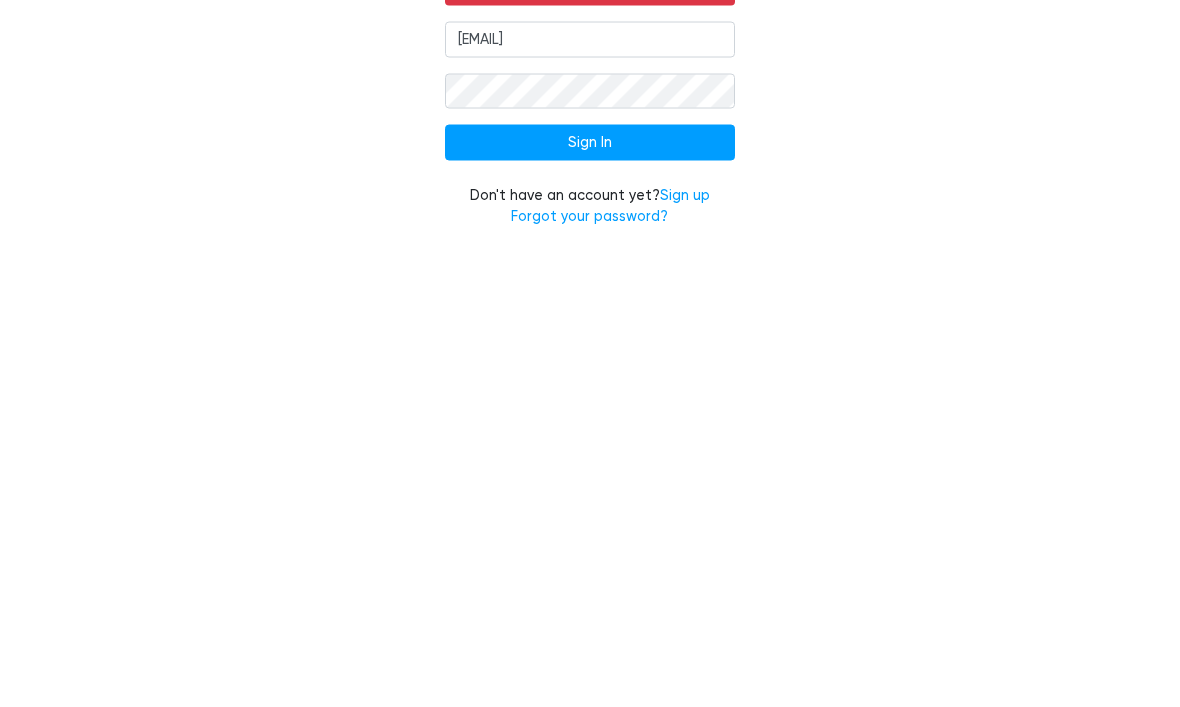 click on "Forgot your password?" at bounding box center (589, 584) 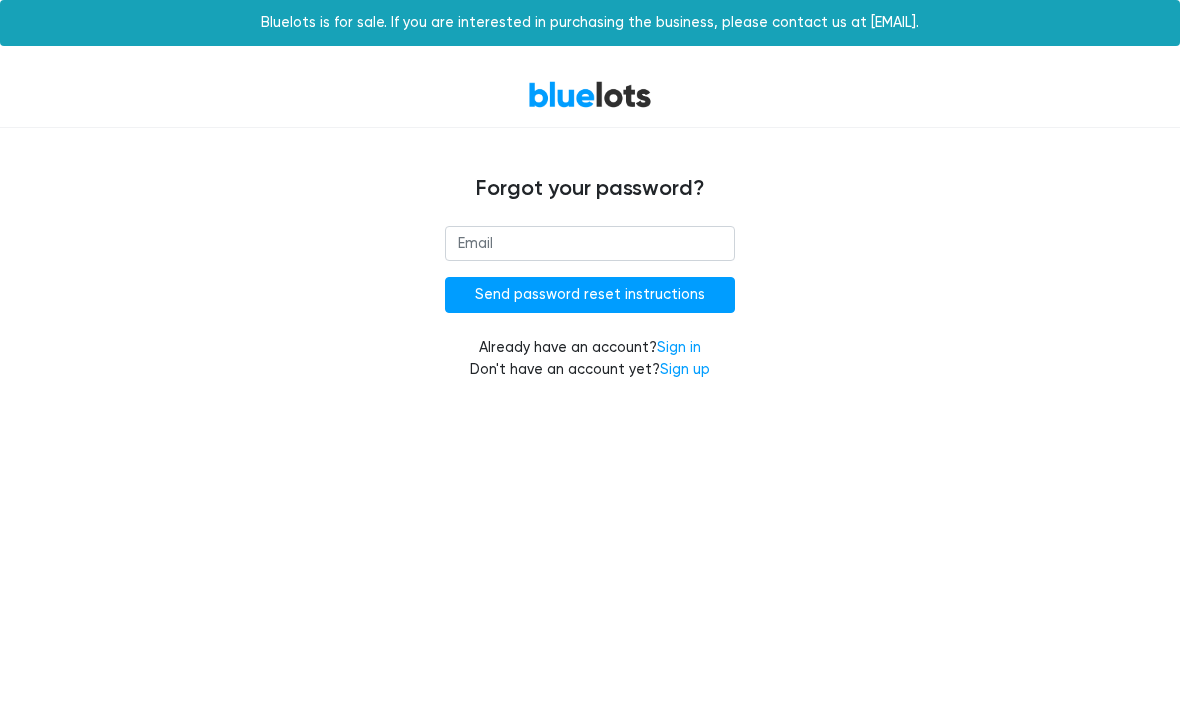 scroll, scrollTop: 0, scrollLeft: 0, axis: both 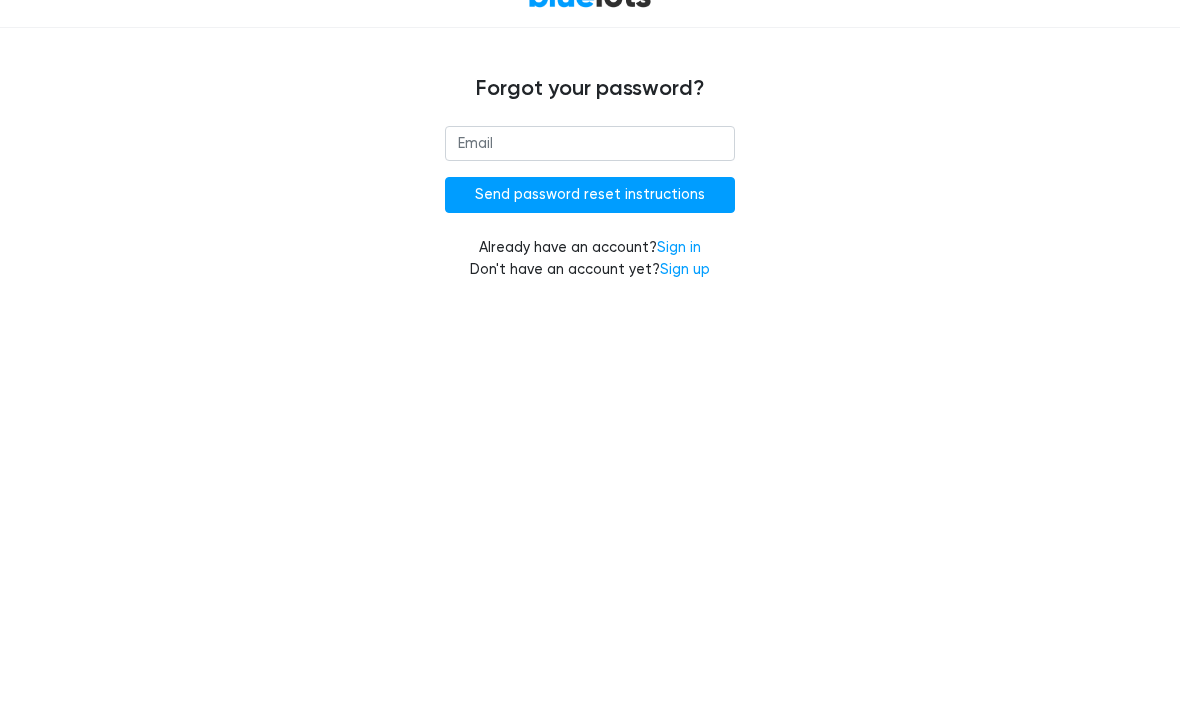 click at bounding box center [590, 244] 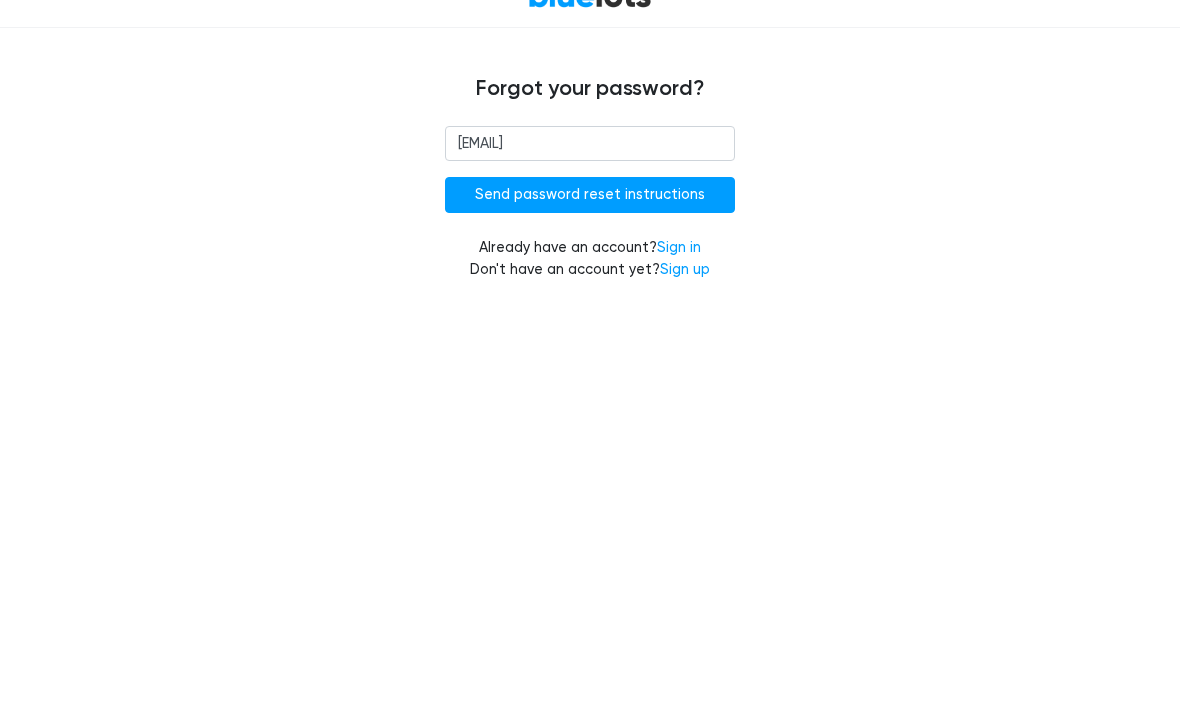 type on "barksdalewholesale@protonmail.com" 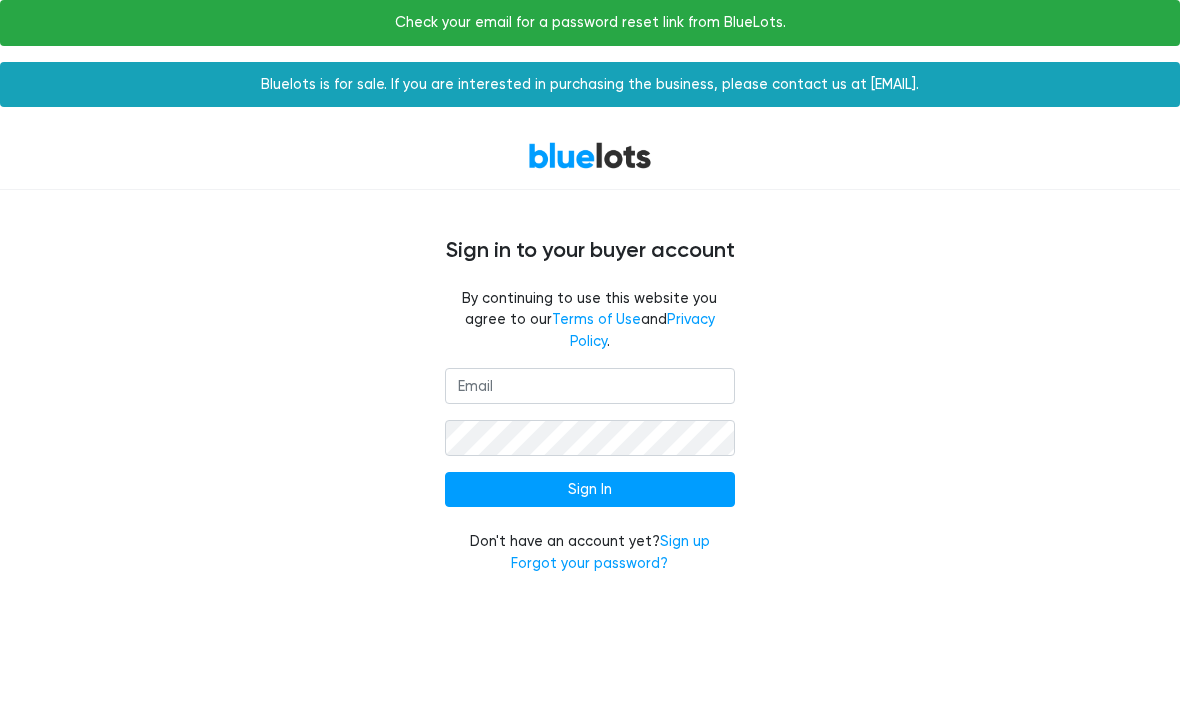 scroll, scrollTop: 0, scrollLeft: 0, axis: both 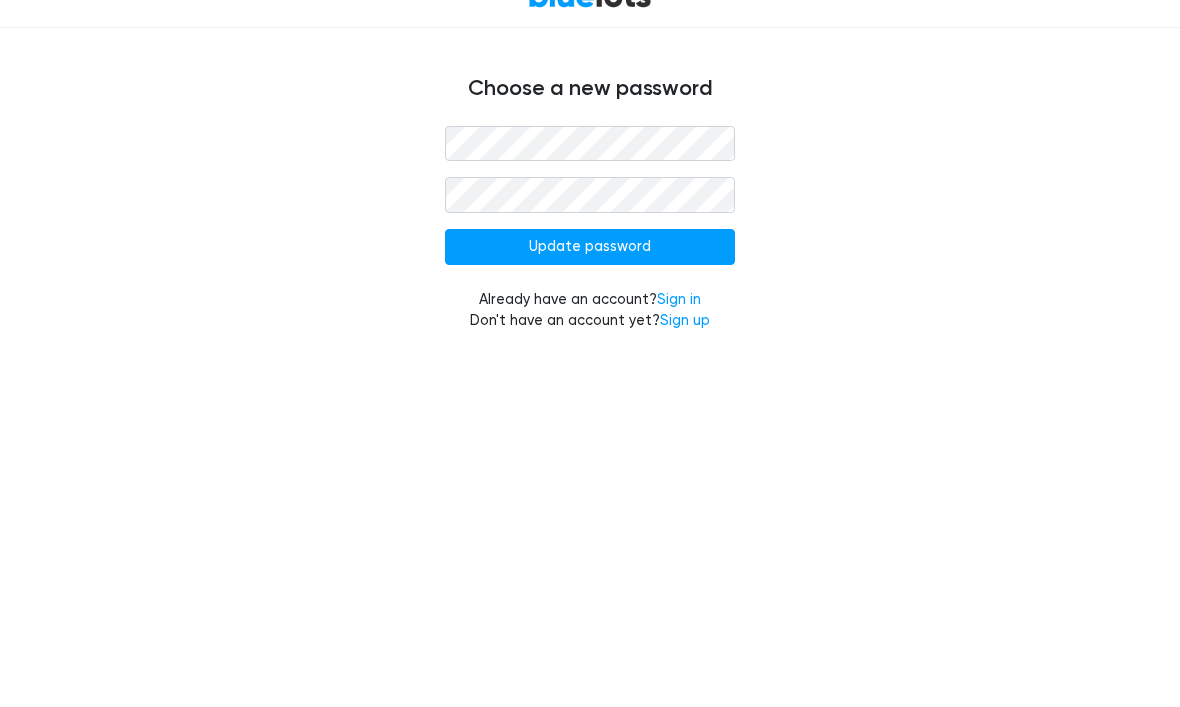 click on "Update password" at bounding box center (590, 347) 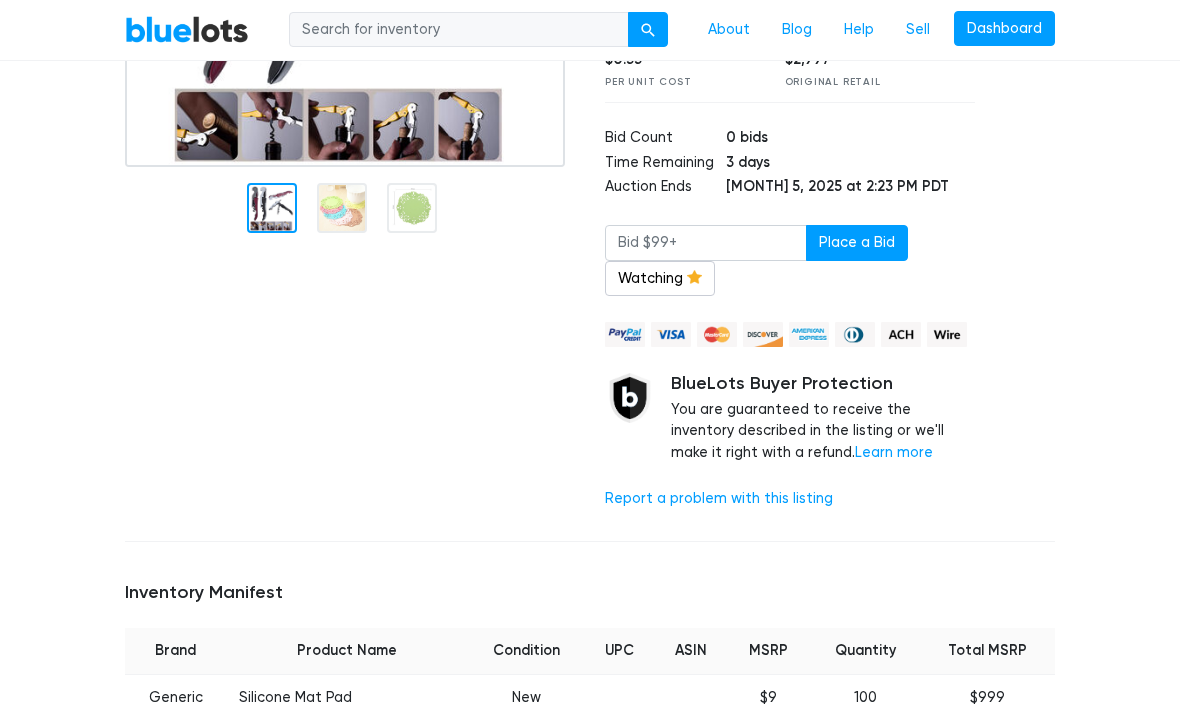 scroll, scrollTop: 374, scrollLeft: 0, axis: vertical 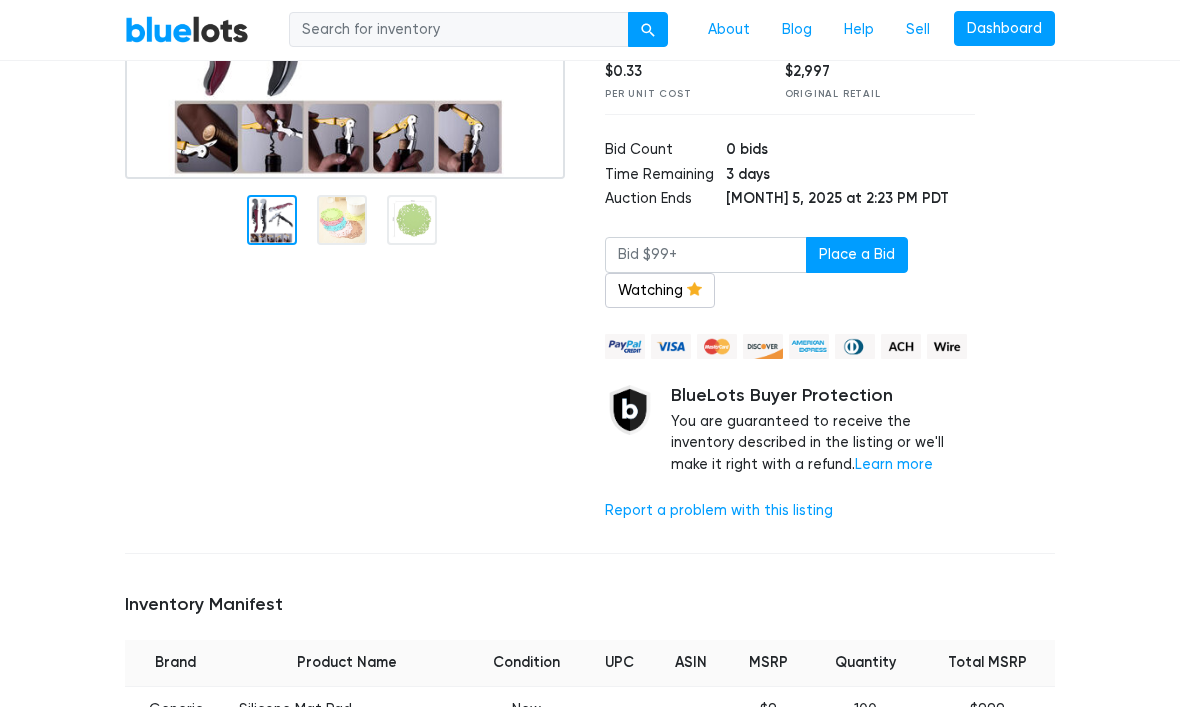 click at bounding box center [345, -4] 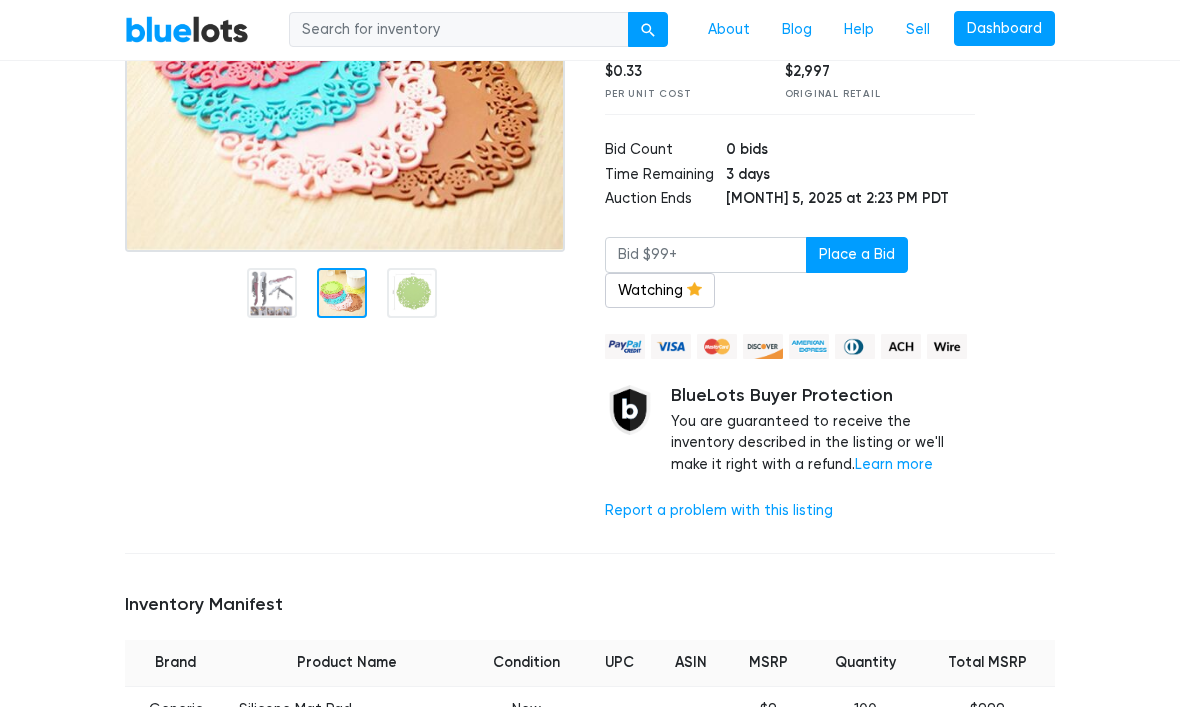 click on "BlueLots
About
Blog
Help
Sell
Dashboard" at bounding box center (590, 30) 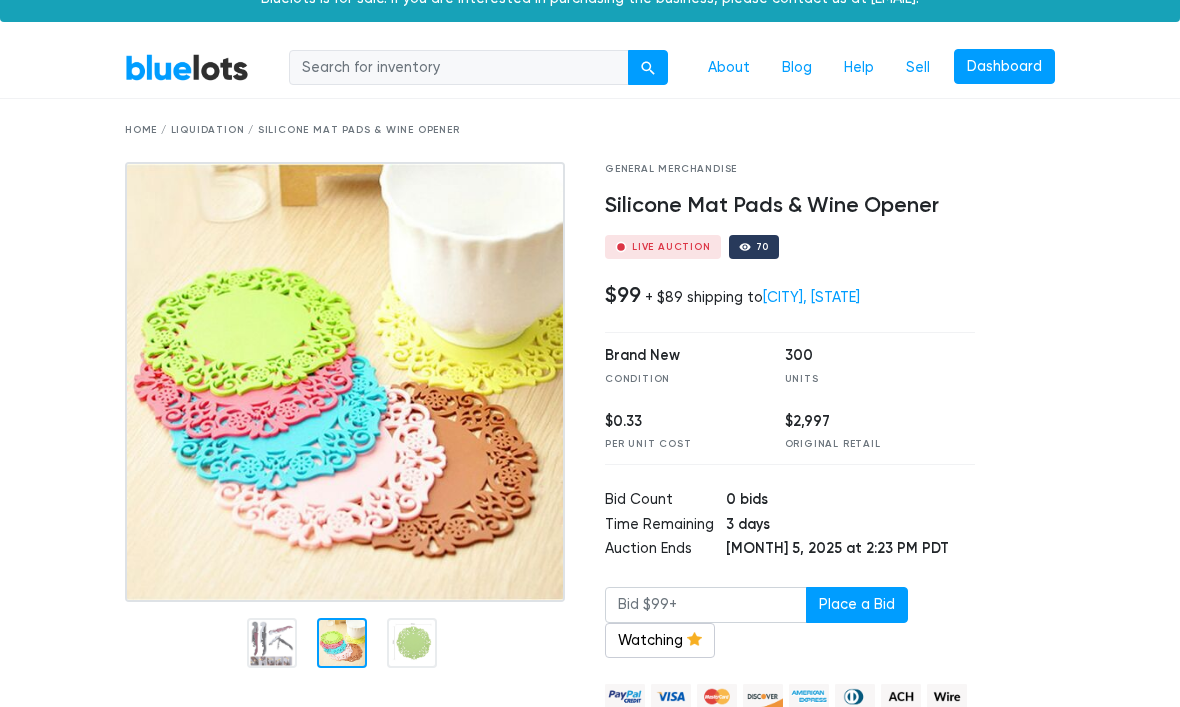 scroll, scrollTop: 0, scrollLeft: 0, axis: both 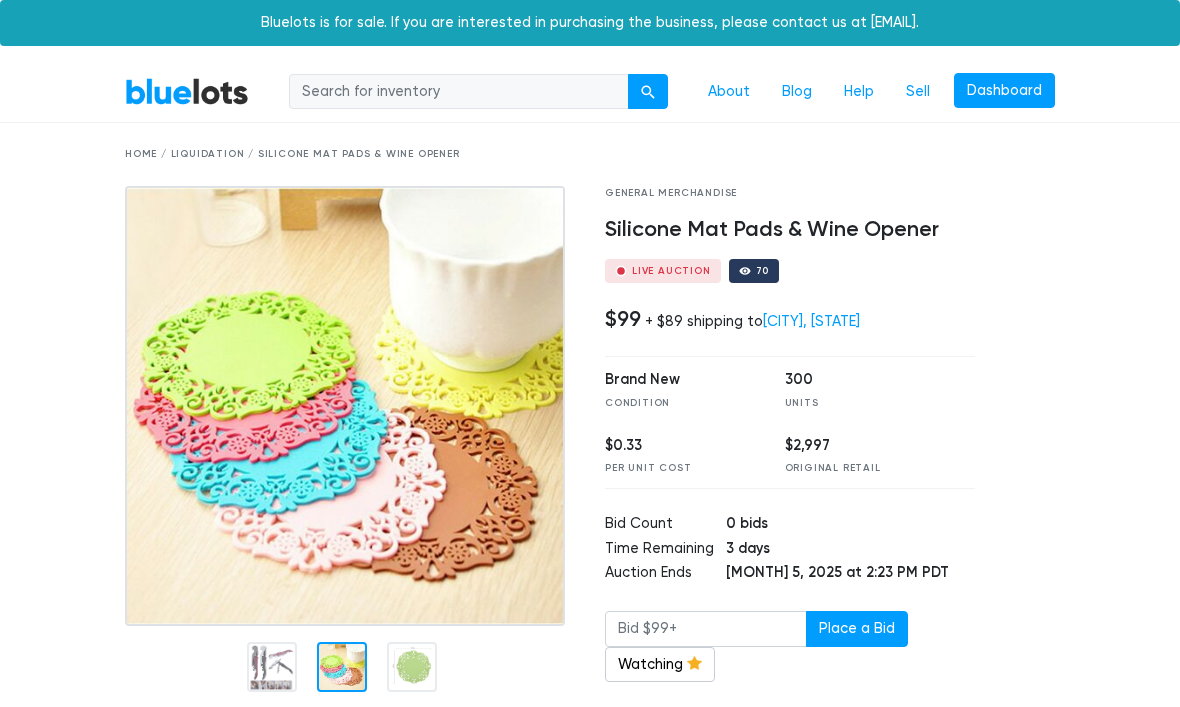 click on "Sell" at bounding box center (918, 92) 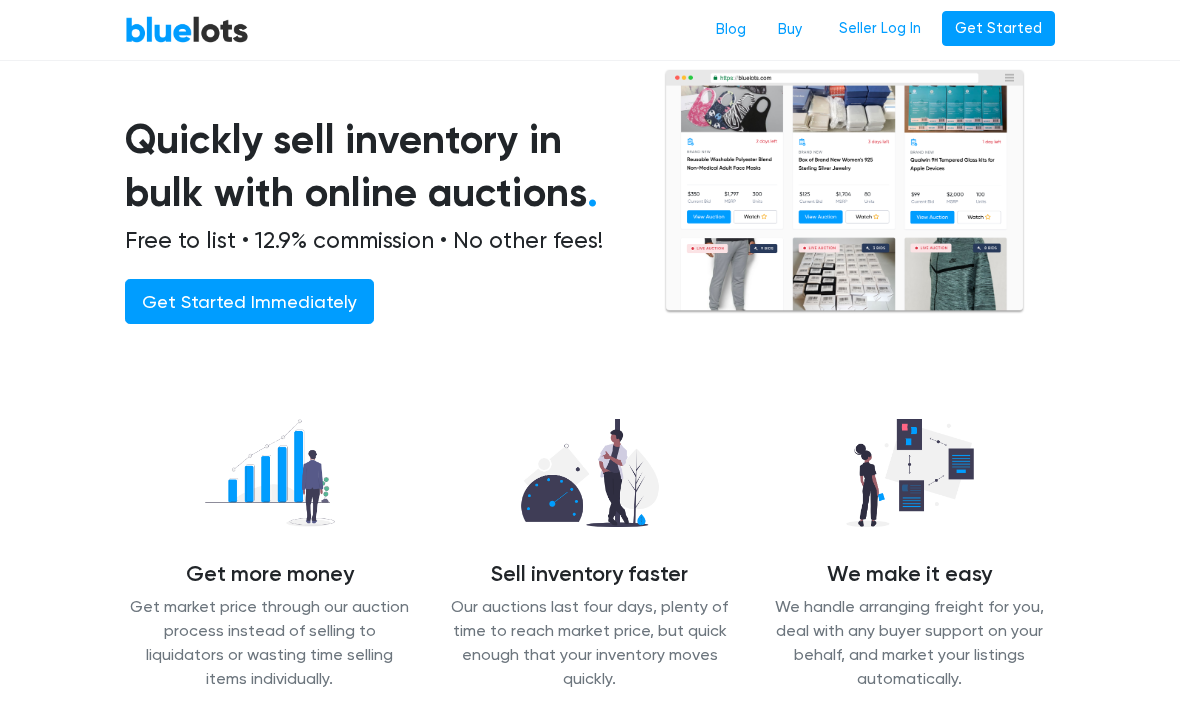scroll, scrollTop: 113, scrollLeft: 0, axis: vertical 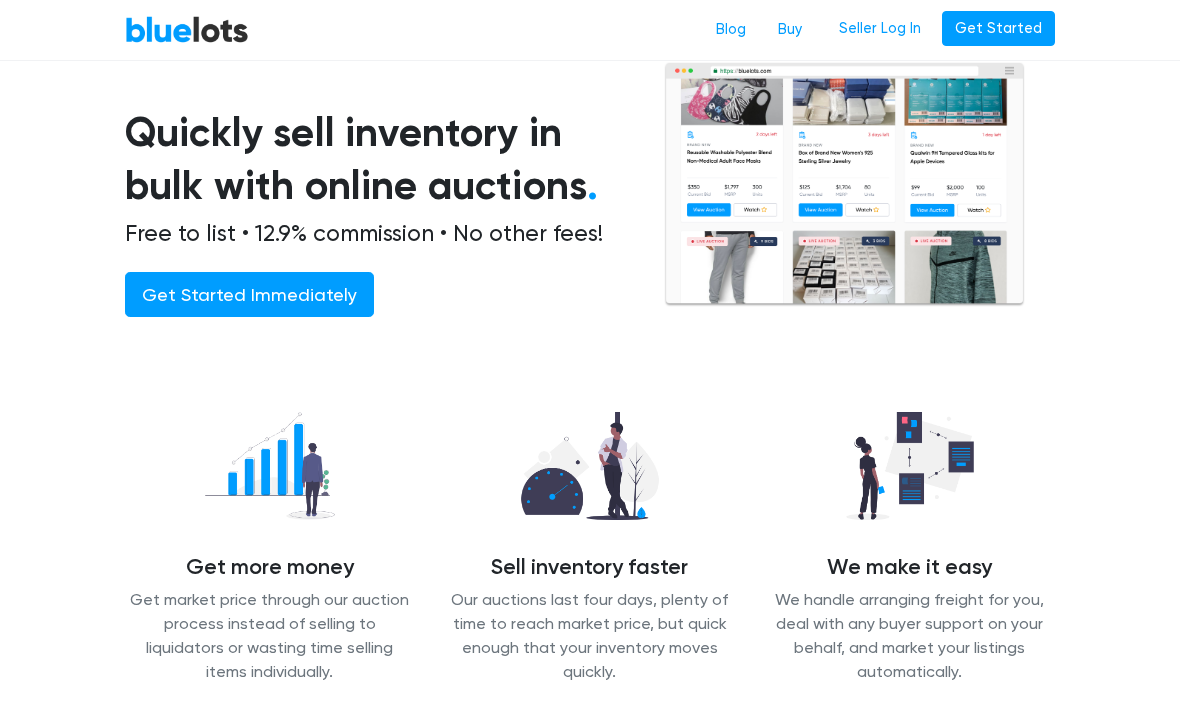 click on "BlueLots
Blog
Buy
Seller Log In
Get Started" at bounding box center (590, 30) 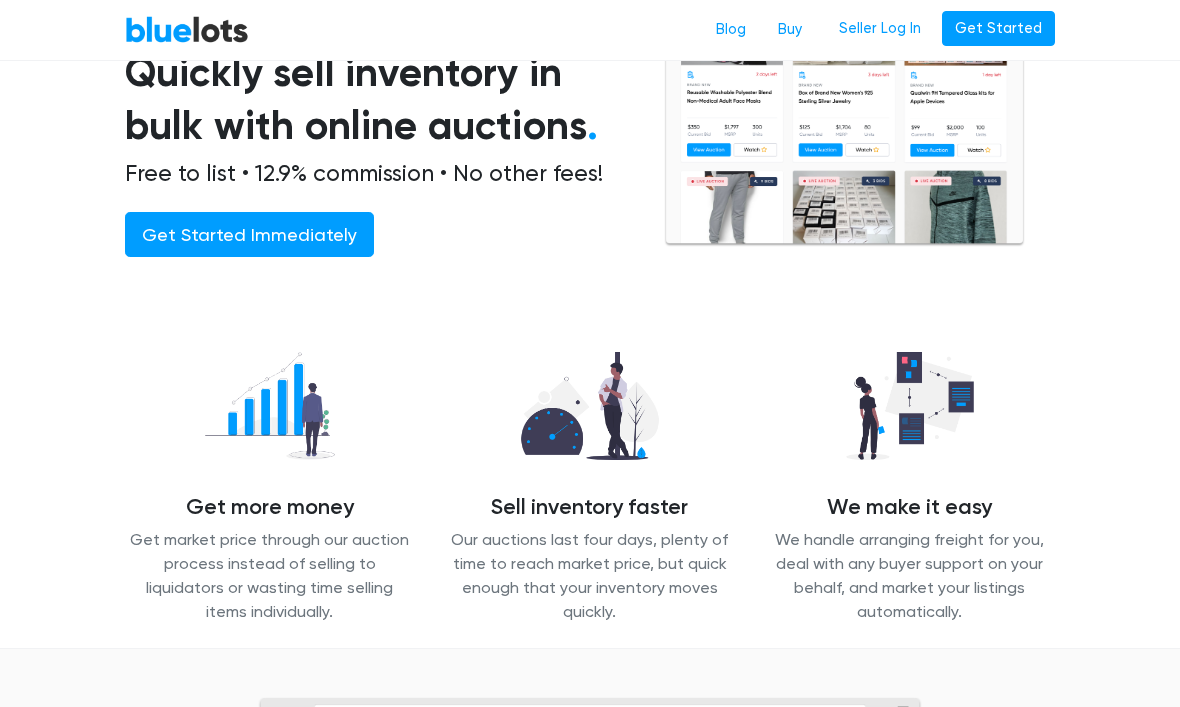 scroll, scrollTop: 180, scrollLeft: 0, axis: vertical 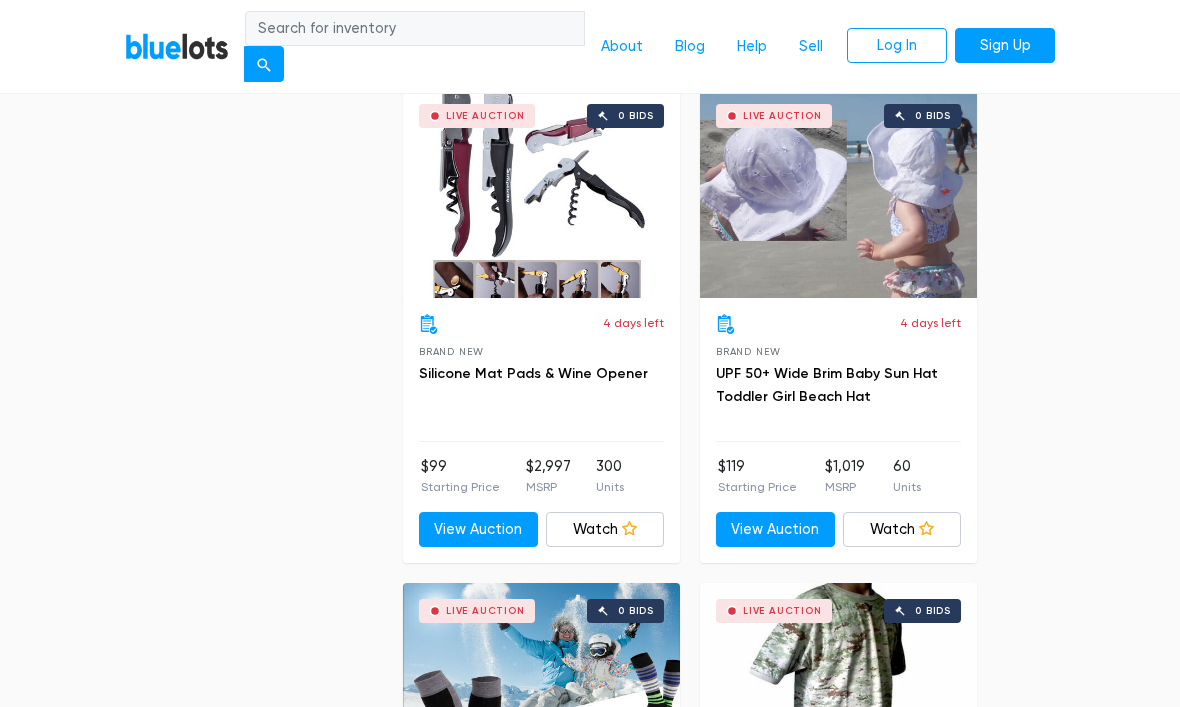 click on "View Auction" at bounding box center (478, 530) 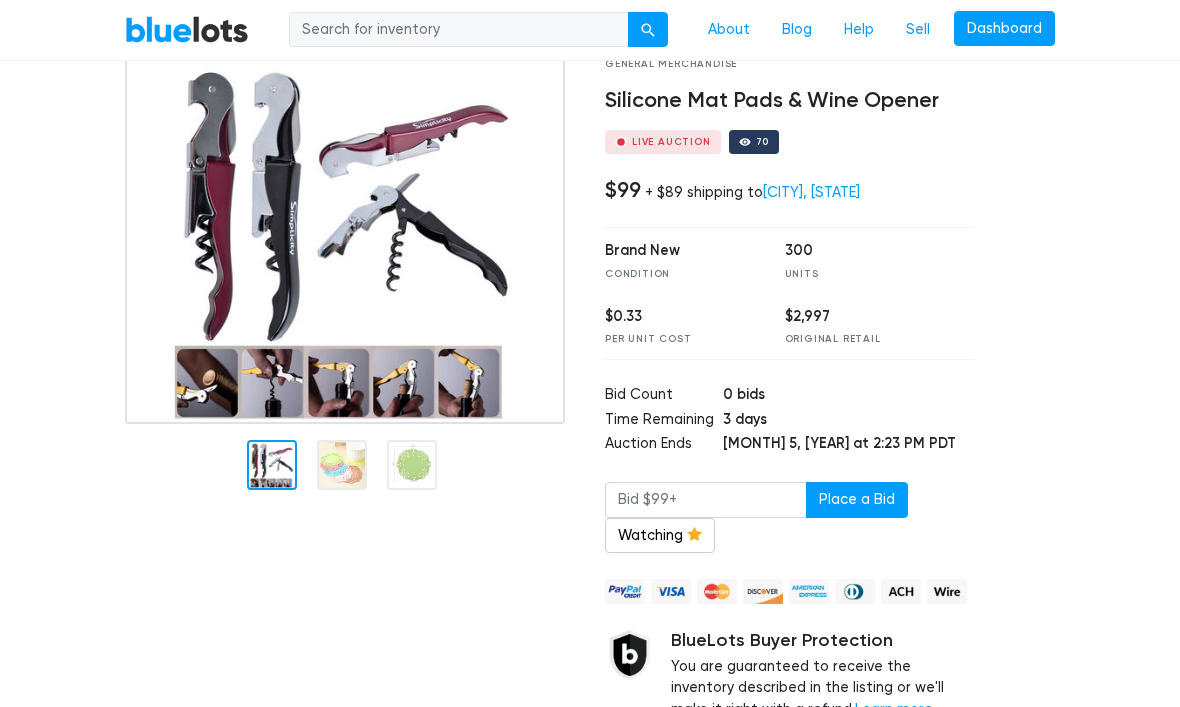 scroll, scrollTop: 114, scrollLeft: 0, axis: vertical 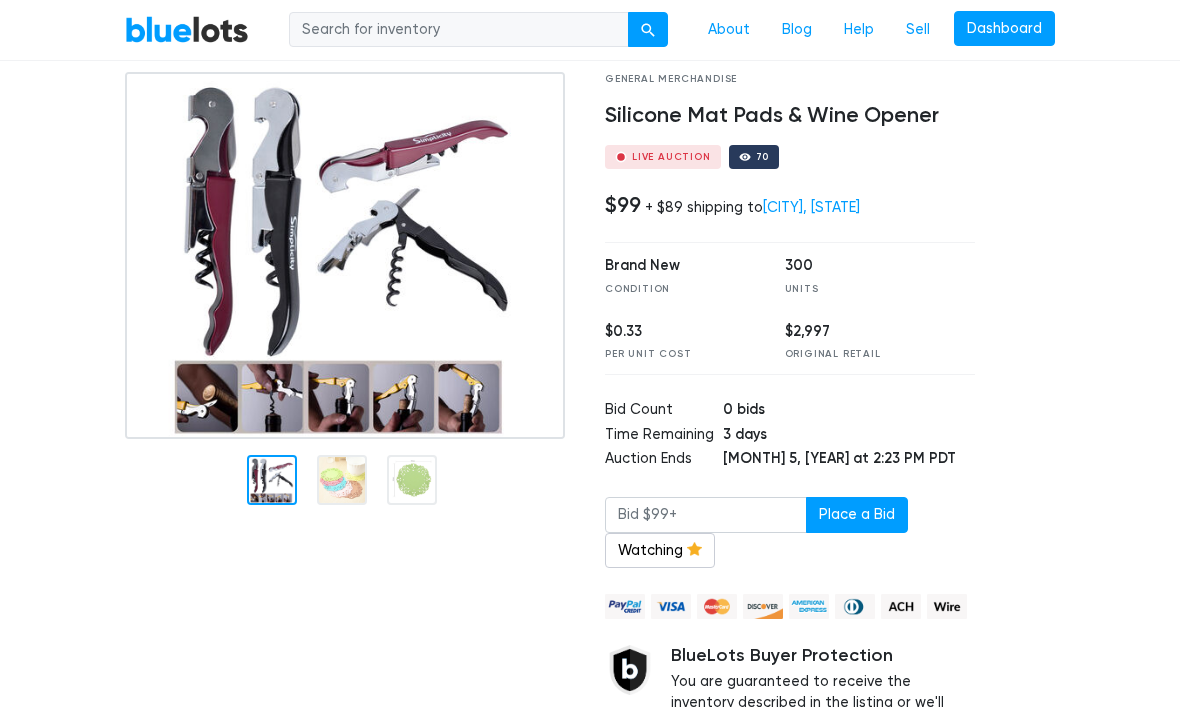 click at bounding box center (350, 435) 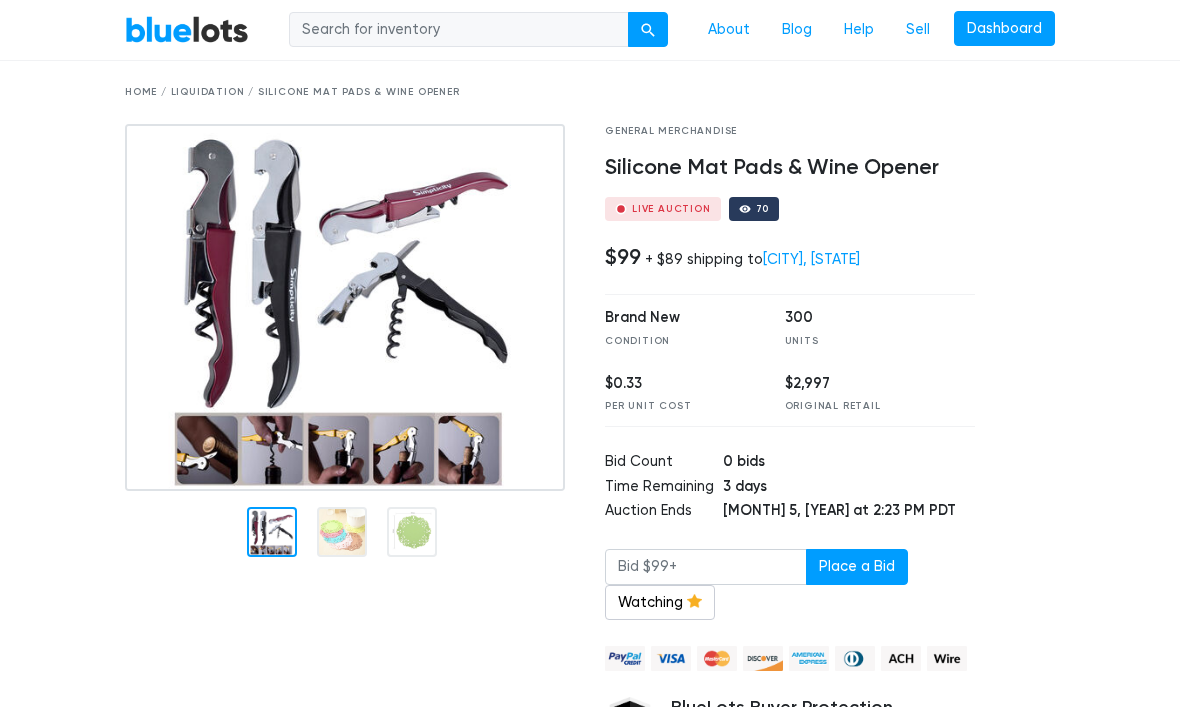 scroll, scrollTop: 63, scrollLeft: 0, axis: vertical 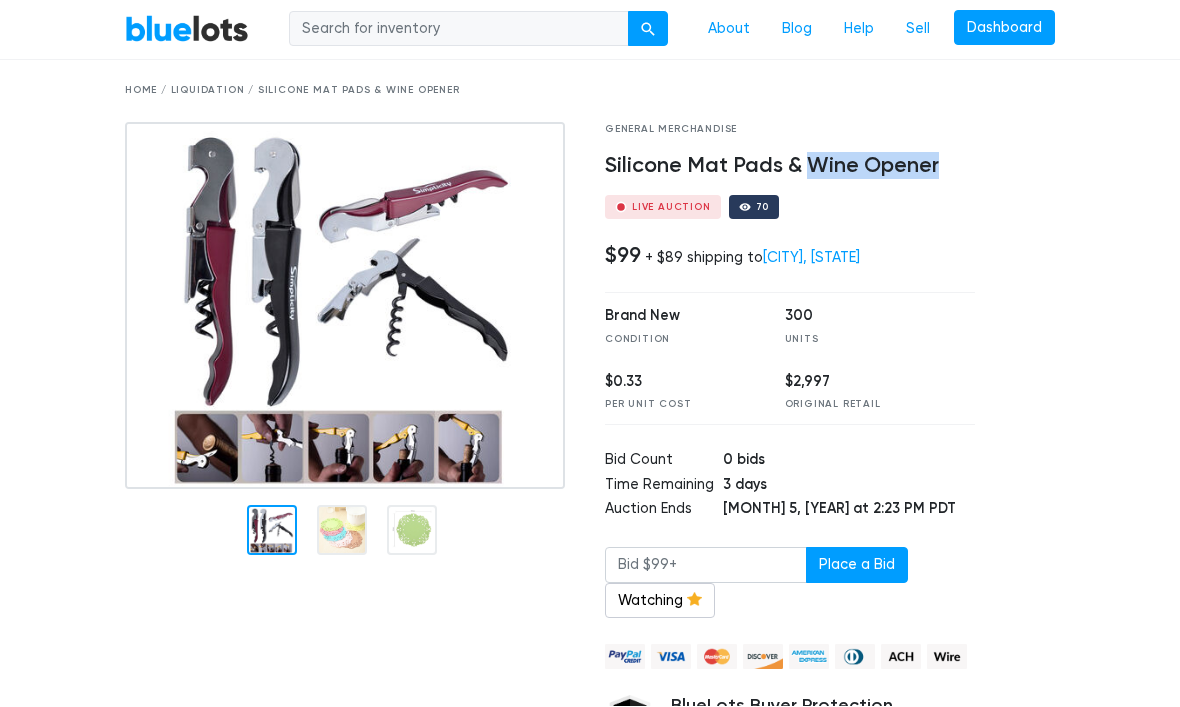 copy on "Wine Opener" 